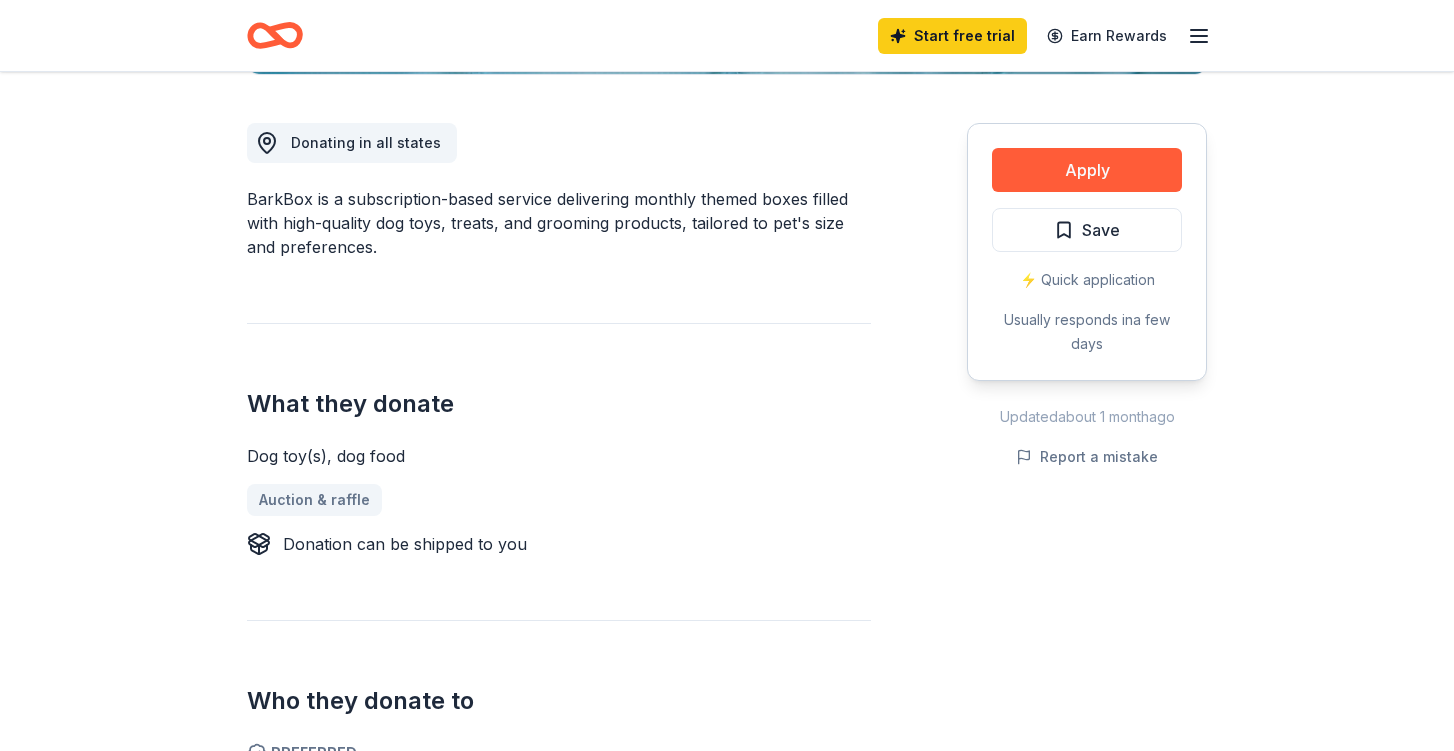 scroll, scrollTop: 532, scrollLeft: 0, axis: vertical 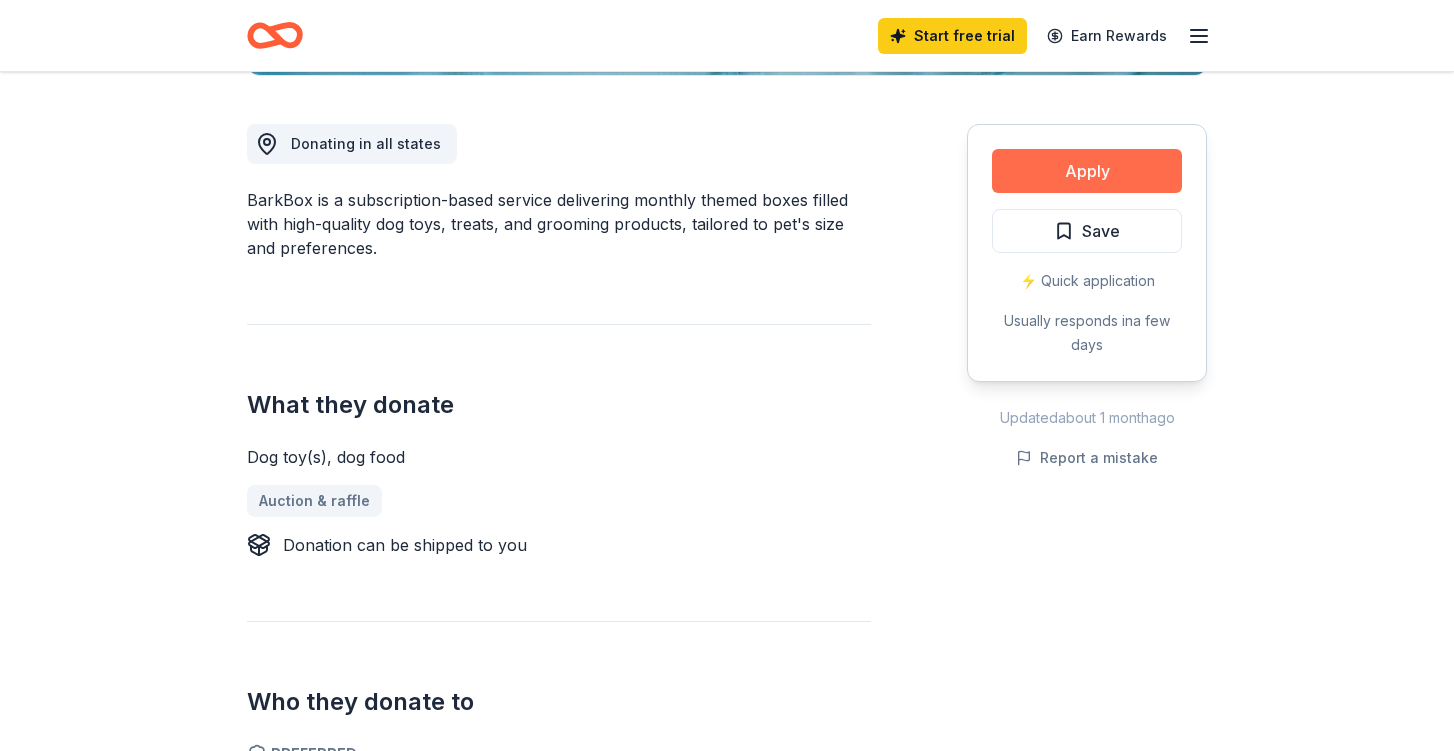 click on "Apply" at bounding box center (1087, 171) 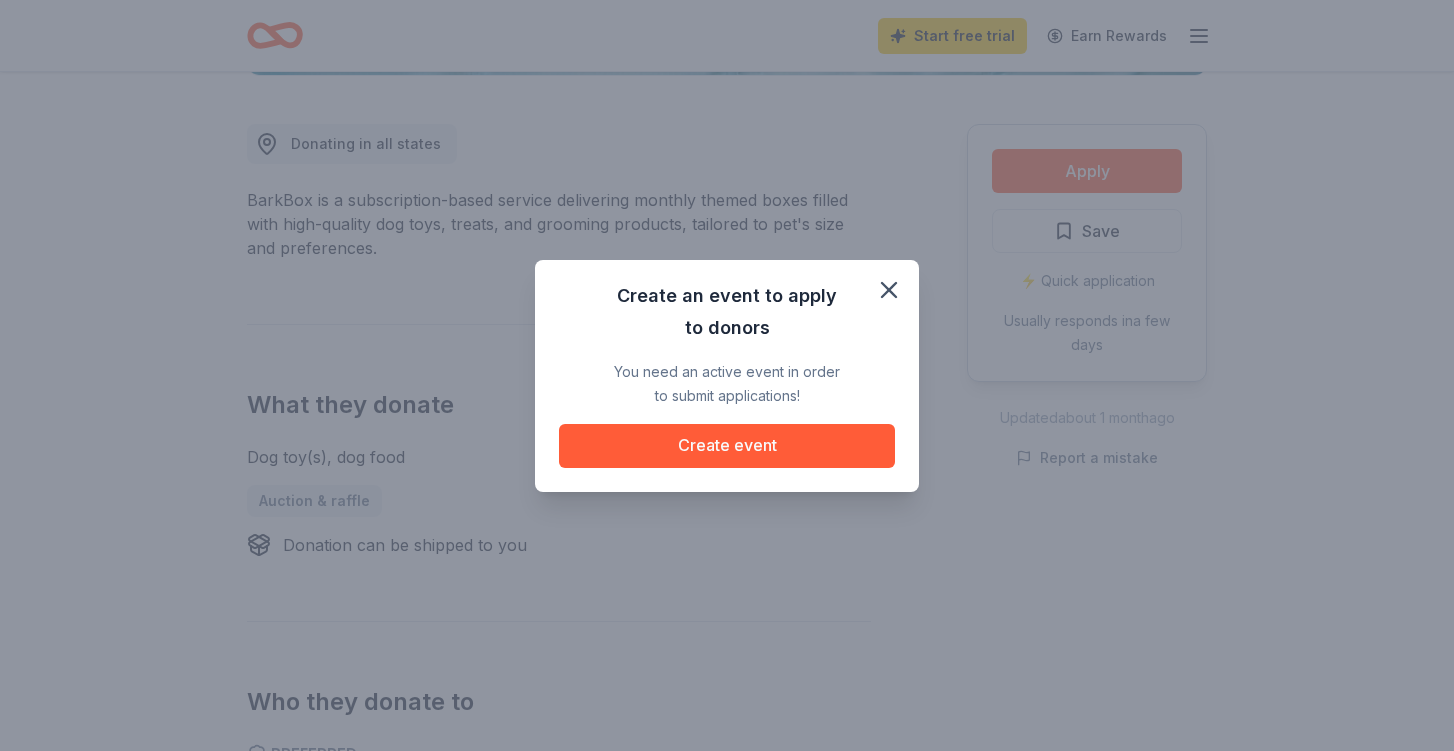 click on "Create an event to apply to donors You need an active event in order to submit applications! Create event" at bounding box center [727, 375] 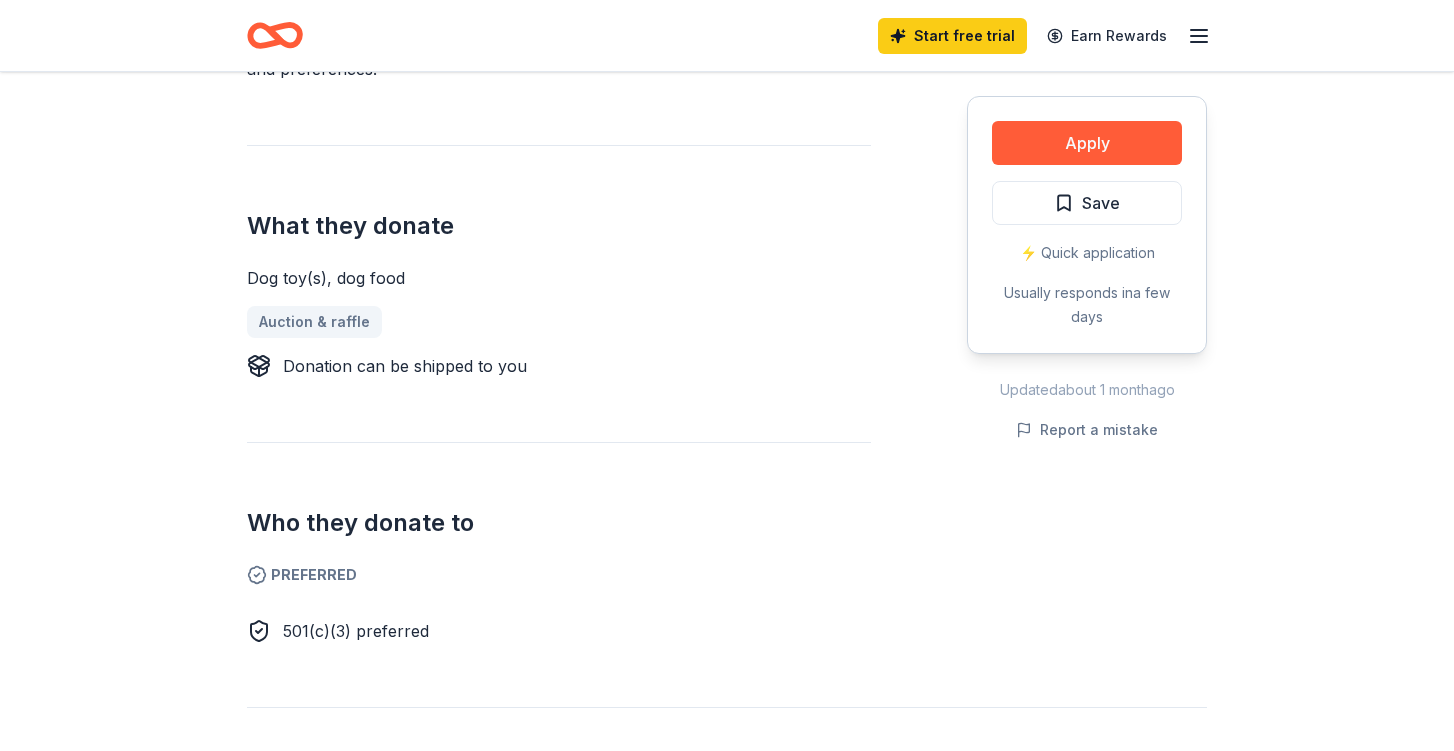 scroll, scrollTop: 259, scrollLeft: 0, axis: vertical 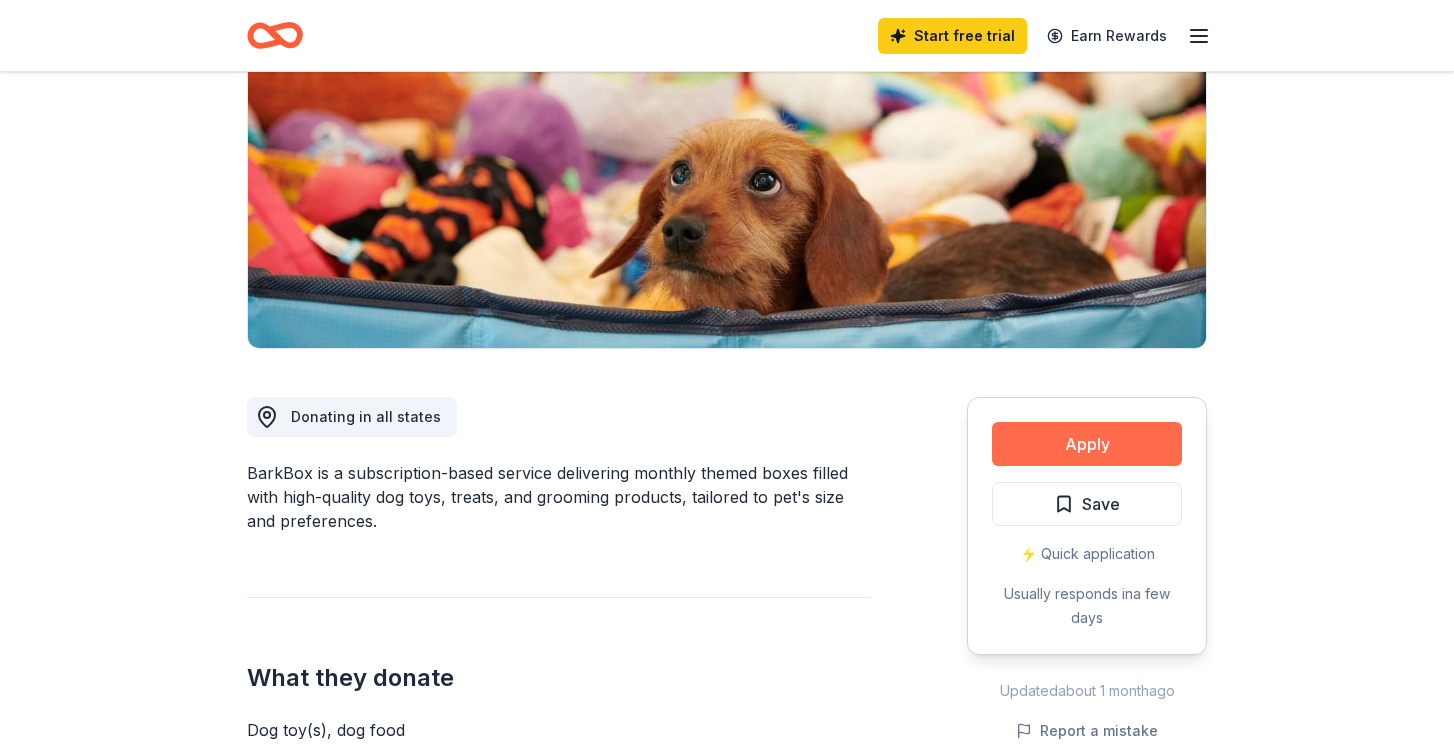 click on "Apply" at bounding box center (1087, 444) 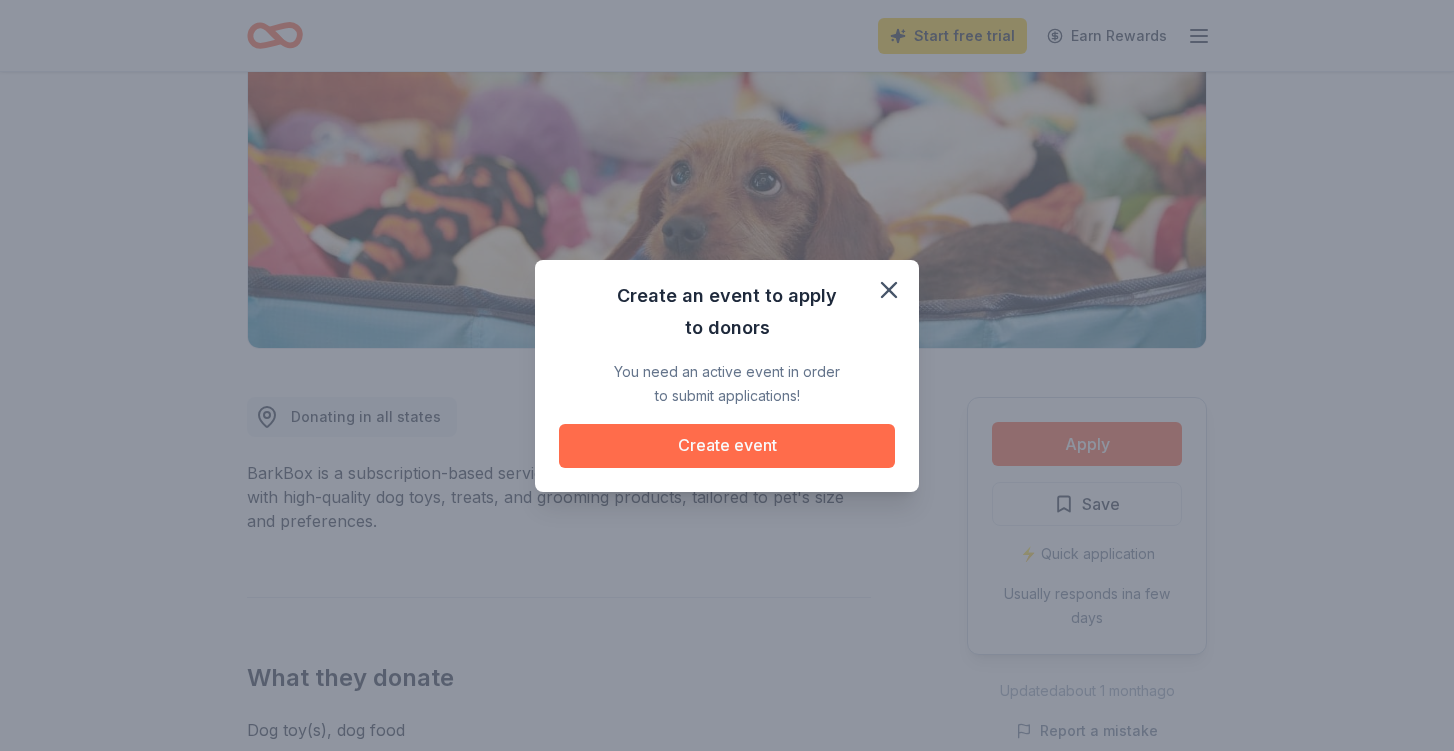 click on "Create event" at bounding box center (727, 446) 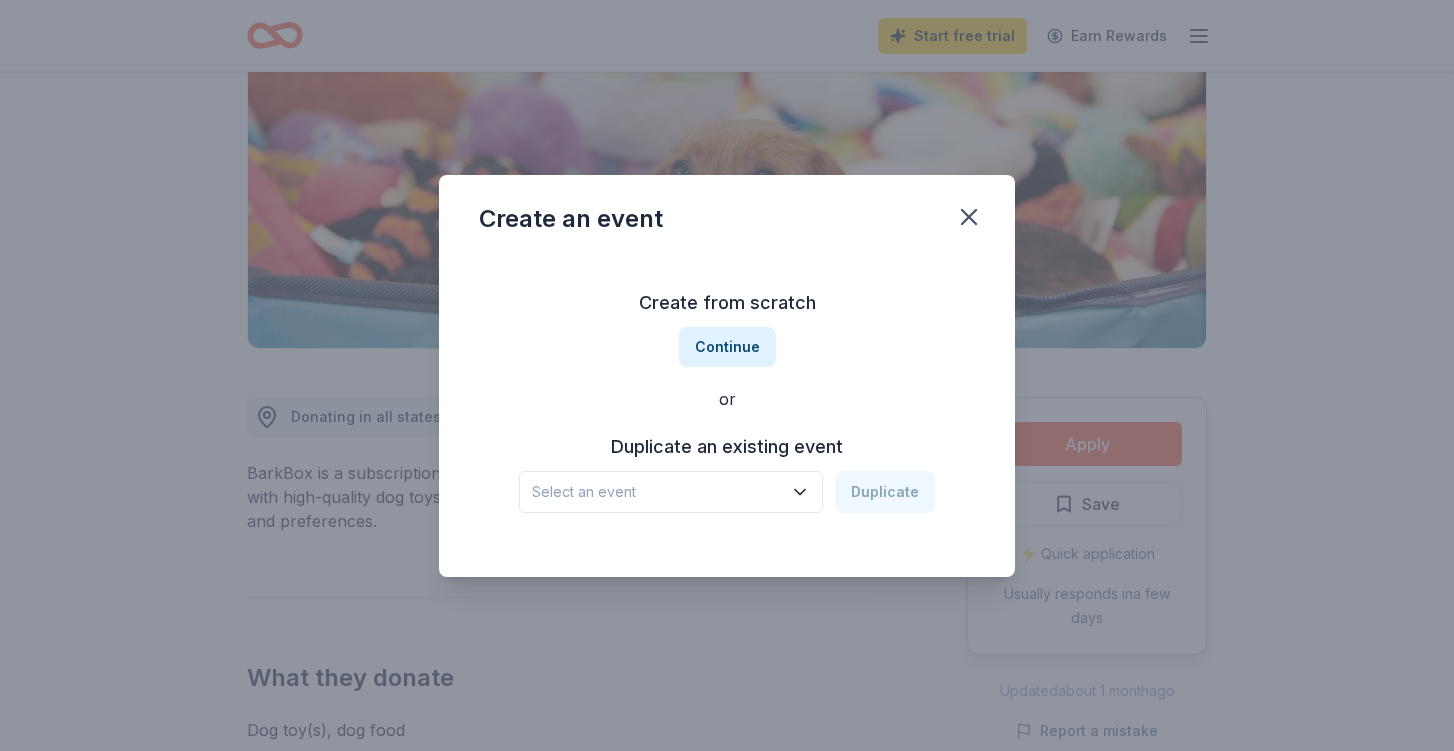 click 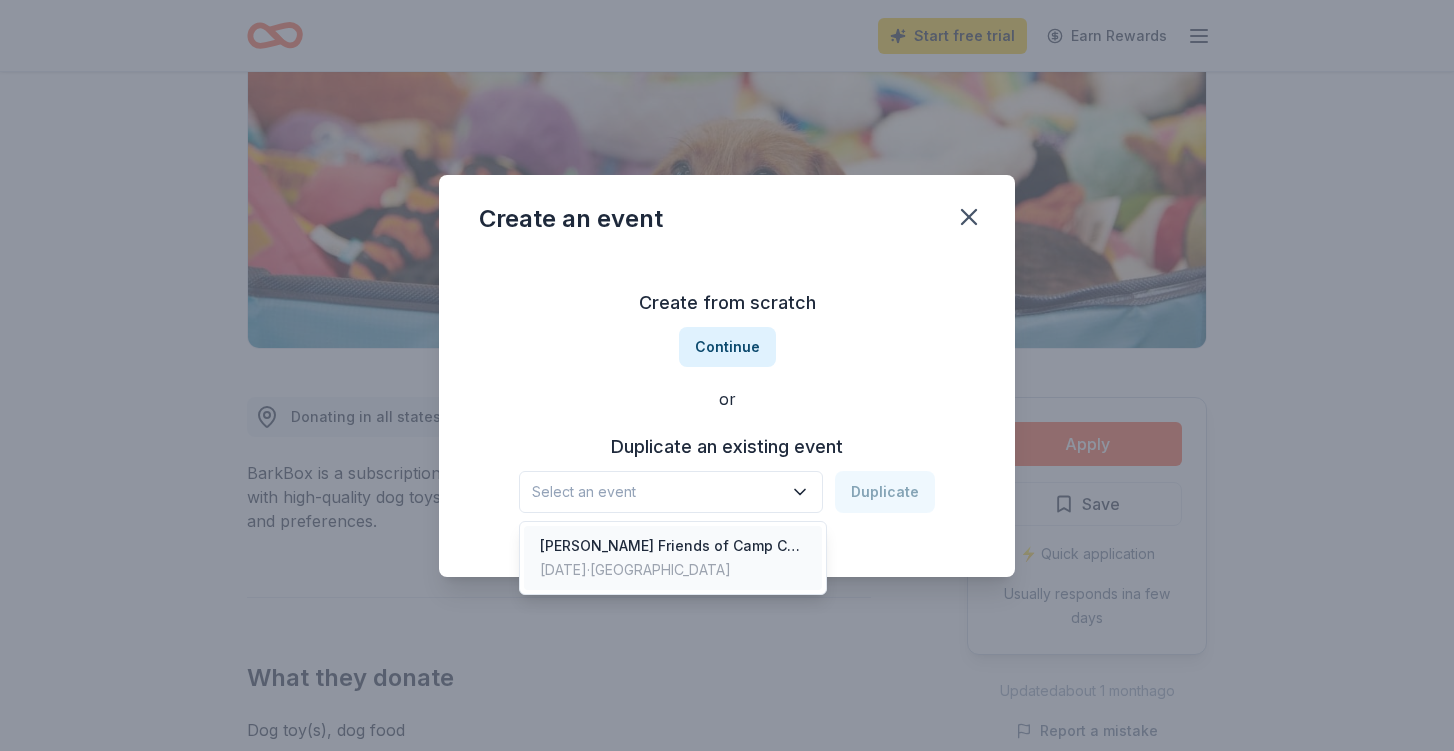 click on "Dan Ashley's Friends of Camp Concord Golf Tournament" at bounding box center [673, 546] 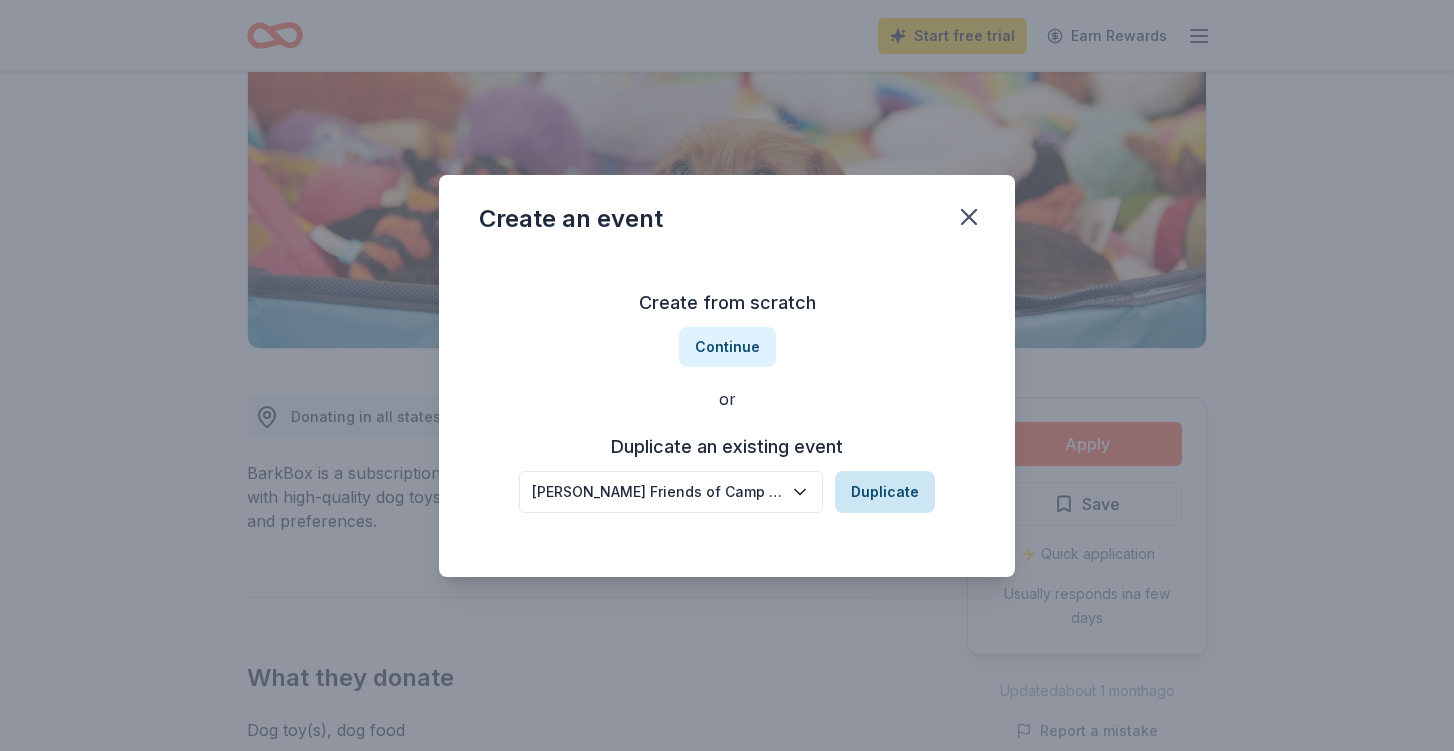 click on "Duplicate" at bounding box center [885, 492] 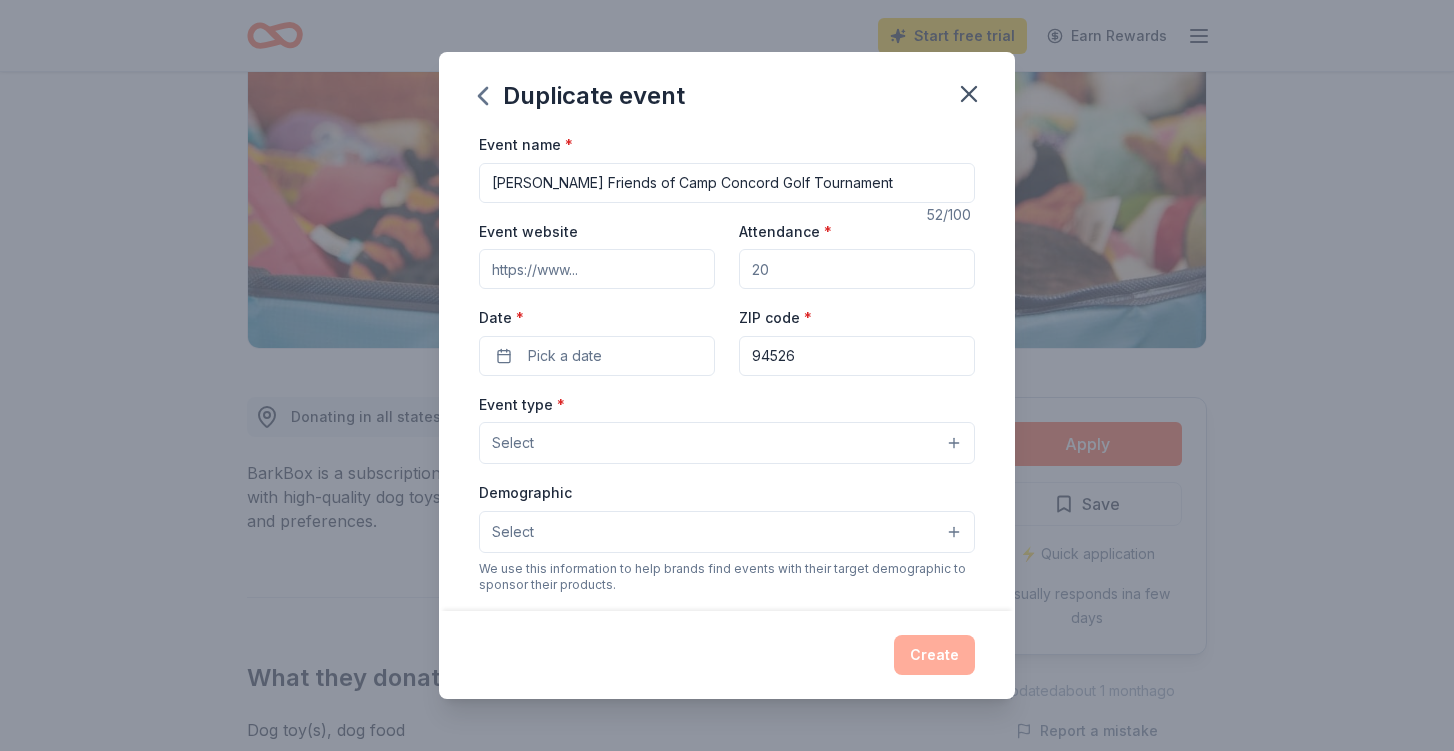 click on "Event website" at bounding box center (597, 269) 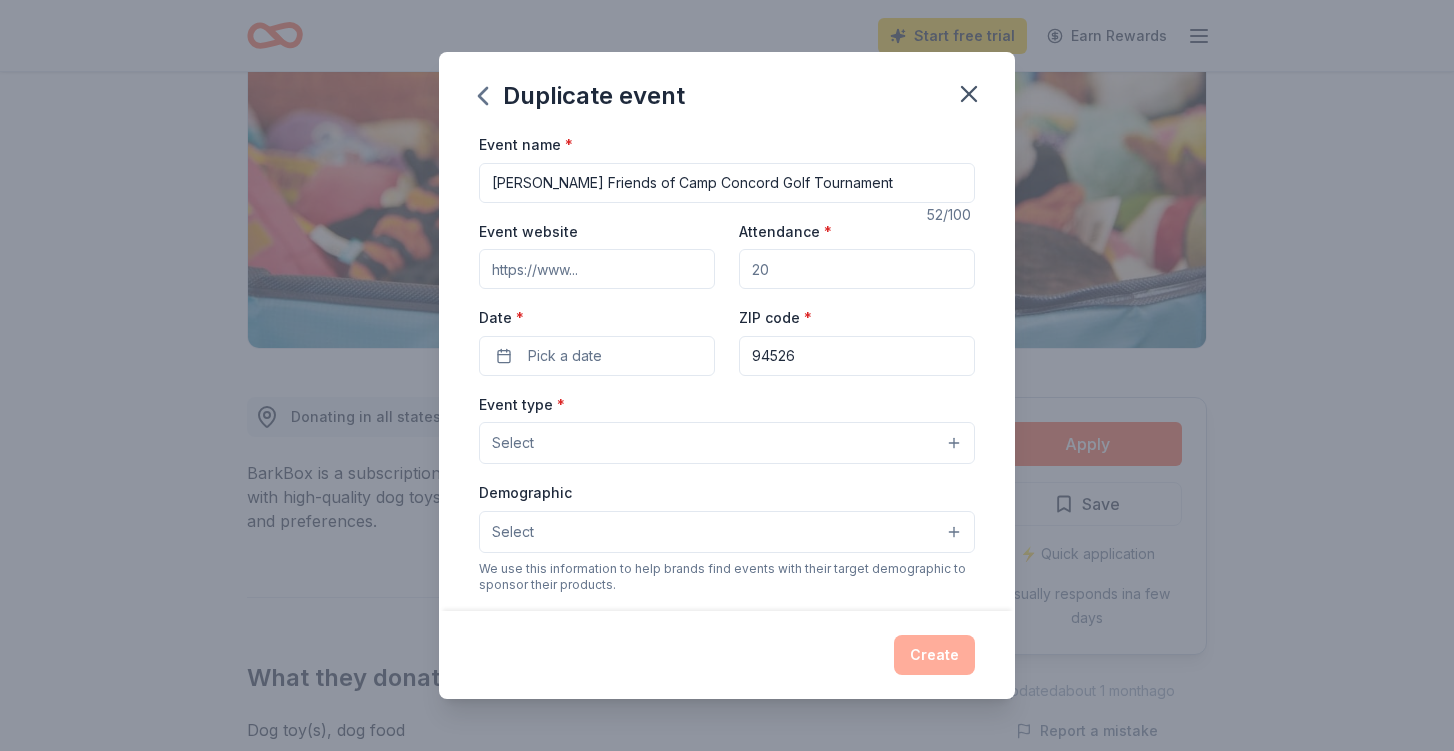 click on "Event website" at bounding box center (597, 269) 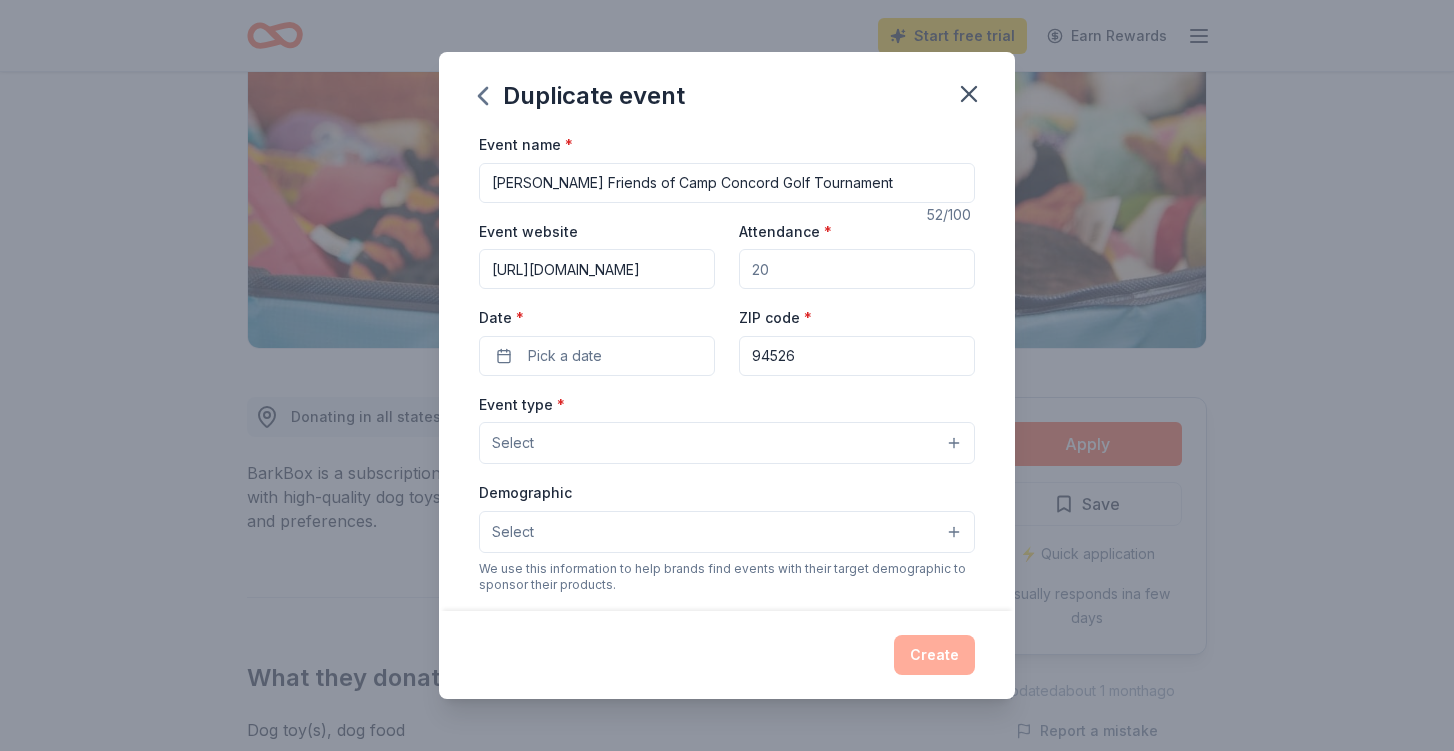 scroll, scrollTop: 0, scrollLeft: 73, axis: horizontal 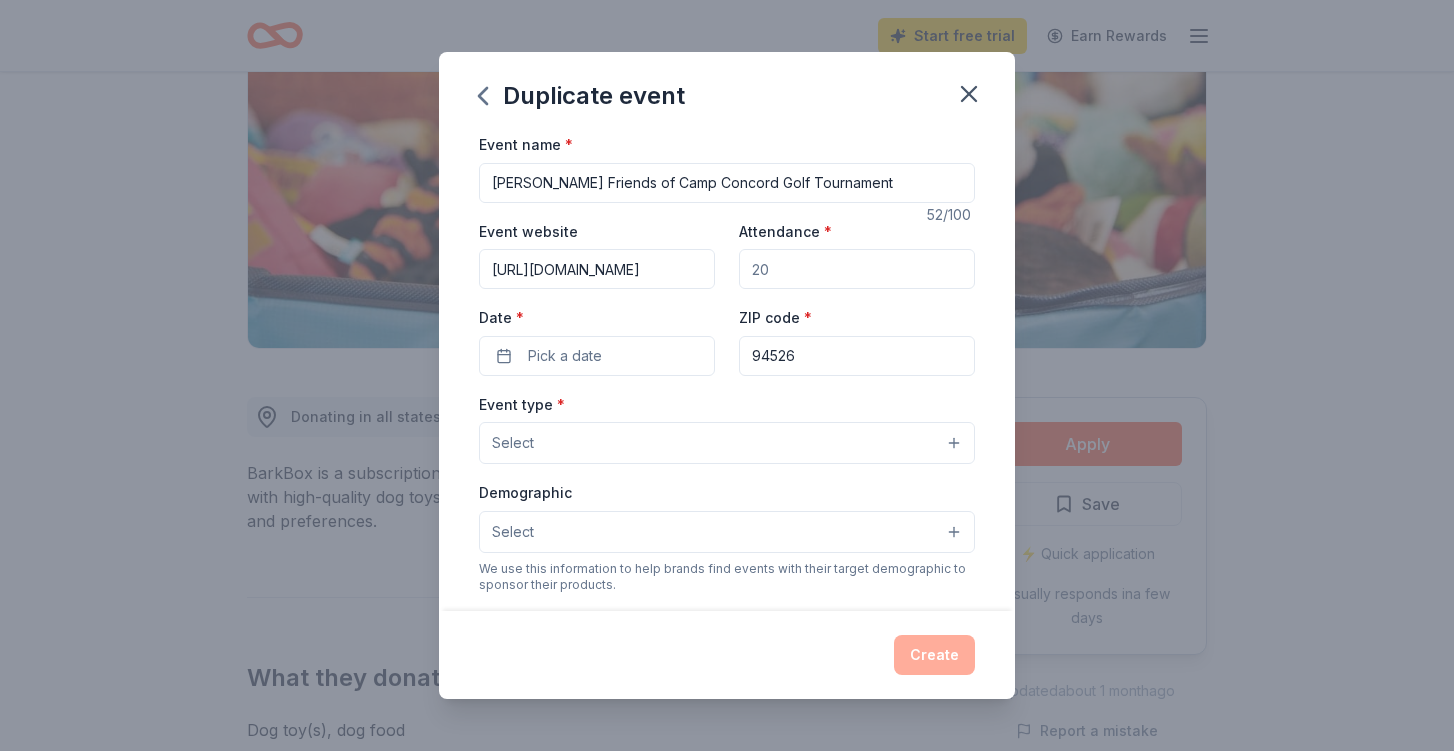 type on "https://friendsofcampconcoed.org/register" 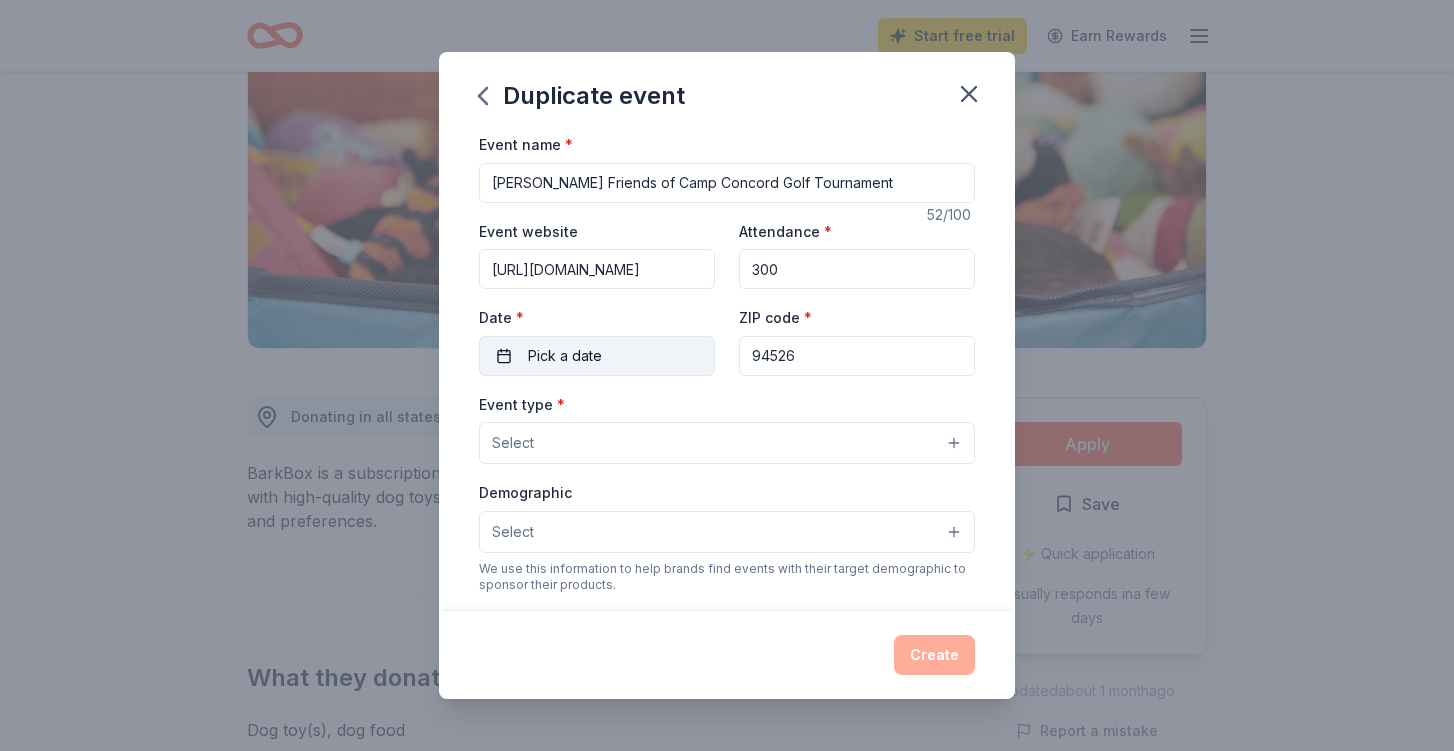 type on "300" 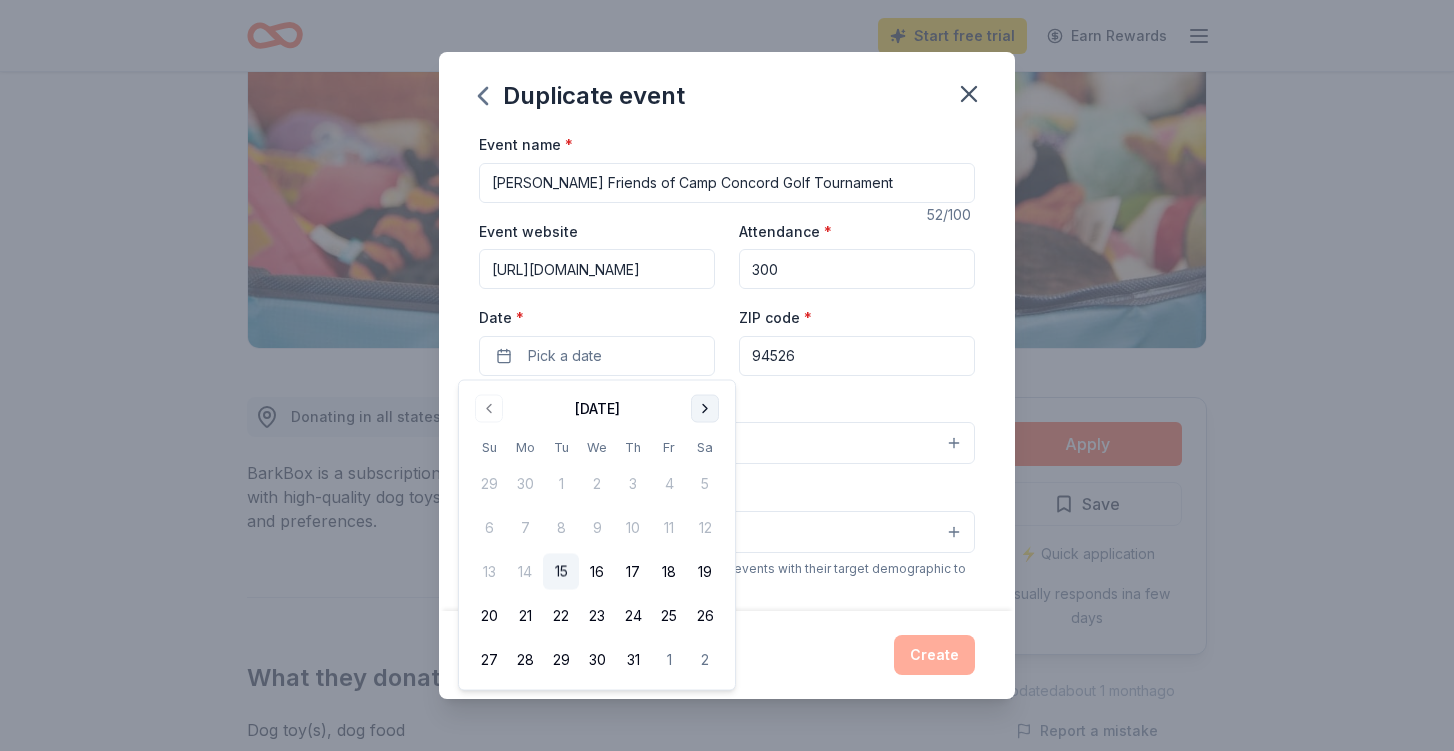 click at bounding box center [705, 409] 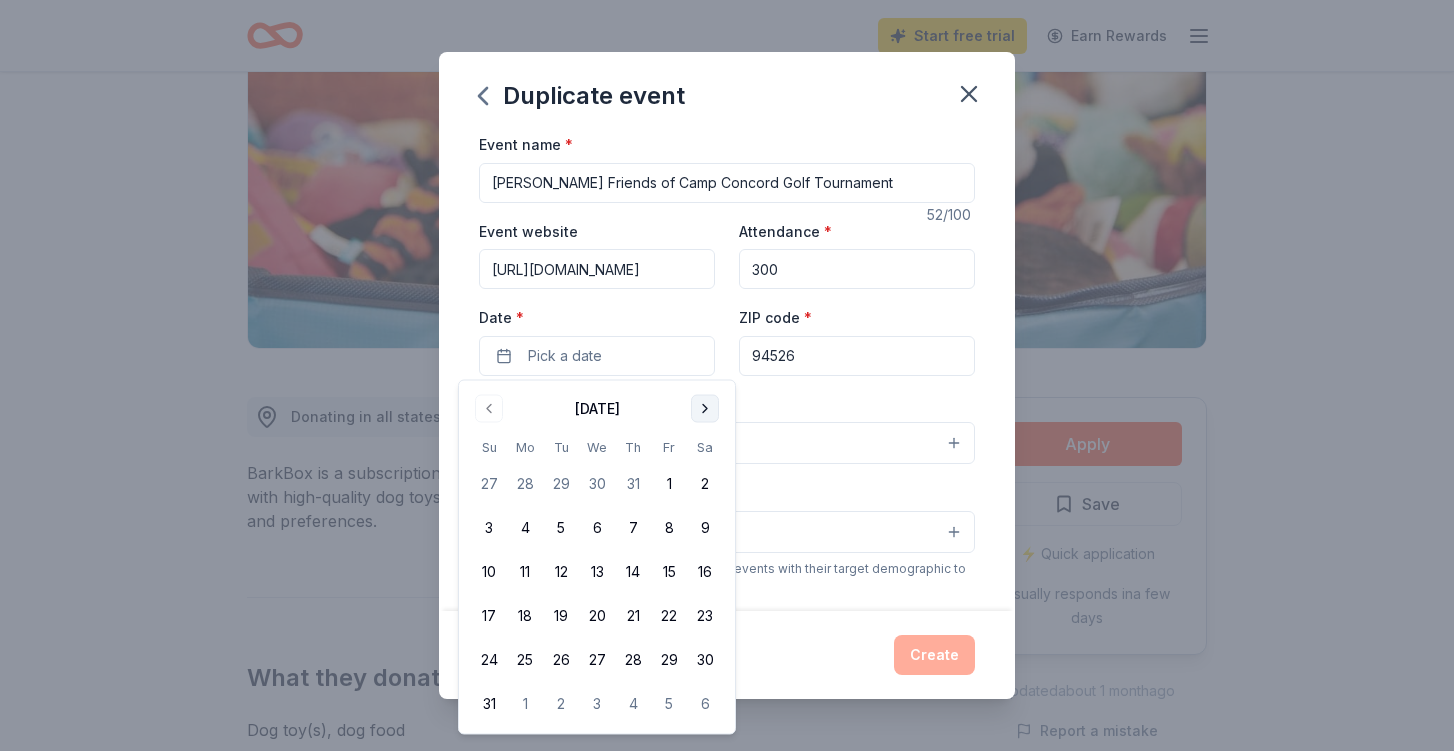 click at bounding box center [705, 409] 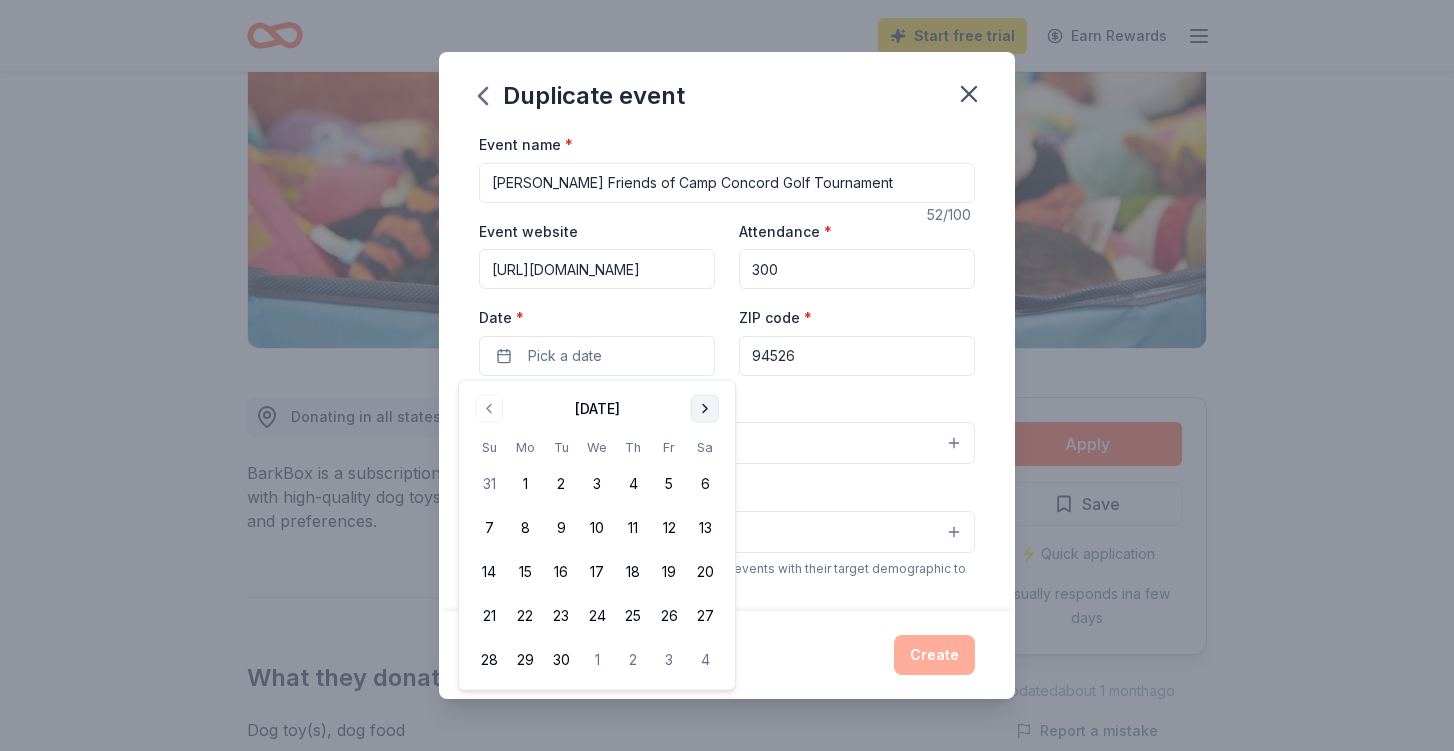 click at bounding box center (705, 409) 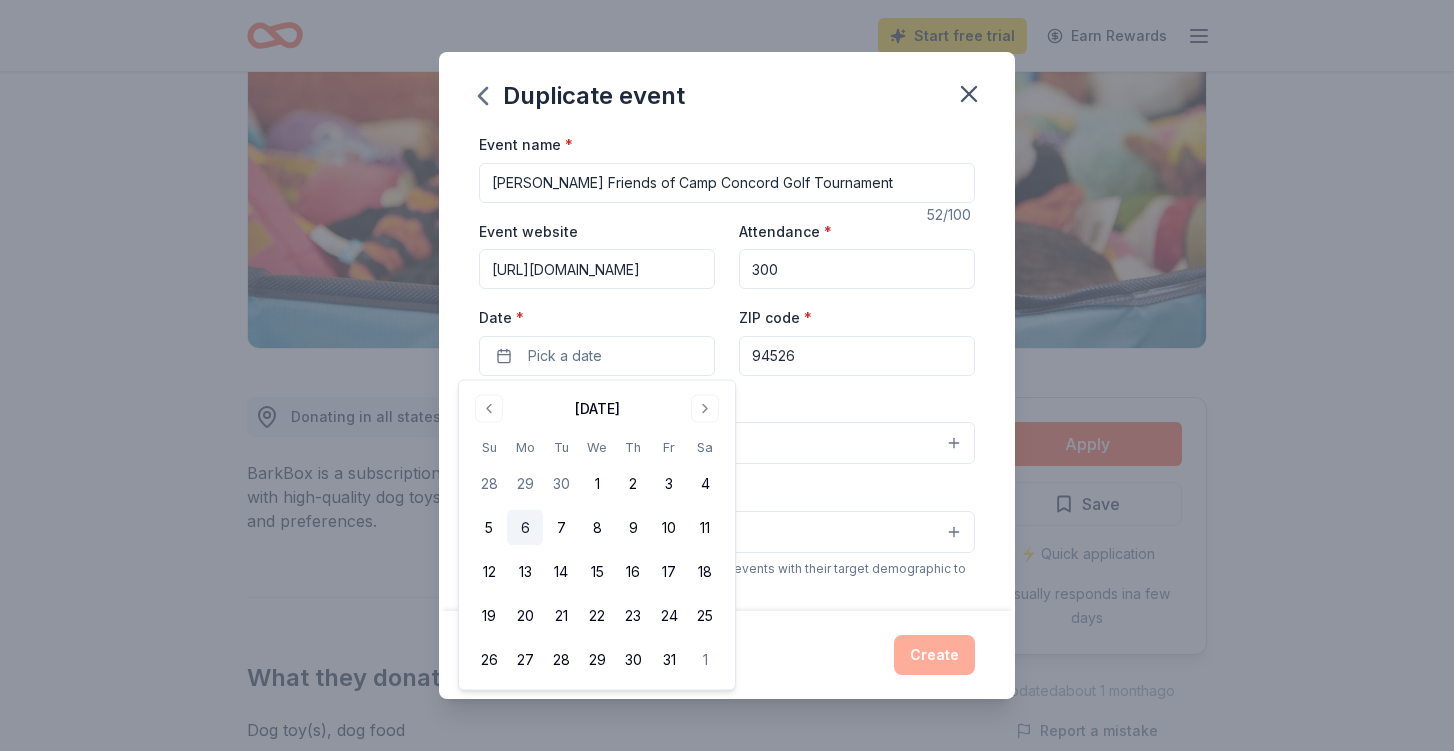click on "6" at bounding box center [525, 528] 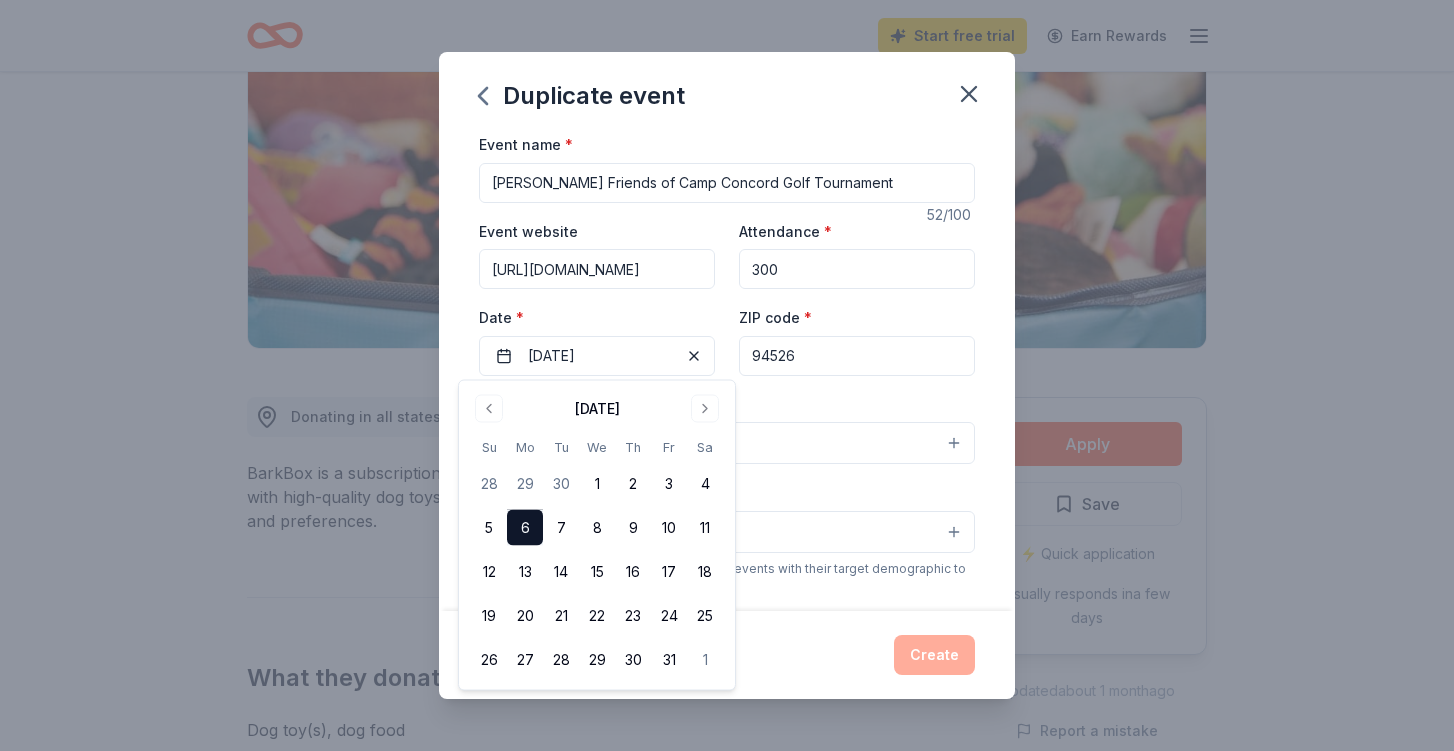 click on "Event type * Select" at bounding box center (727, 428) 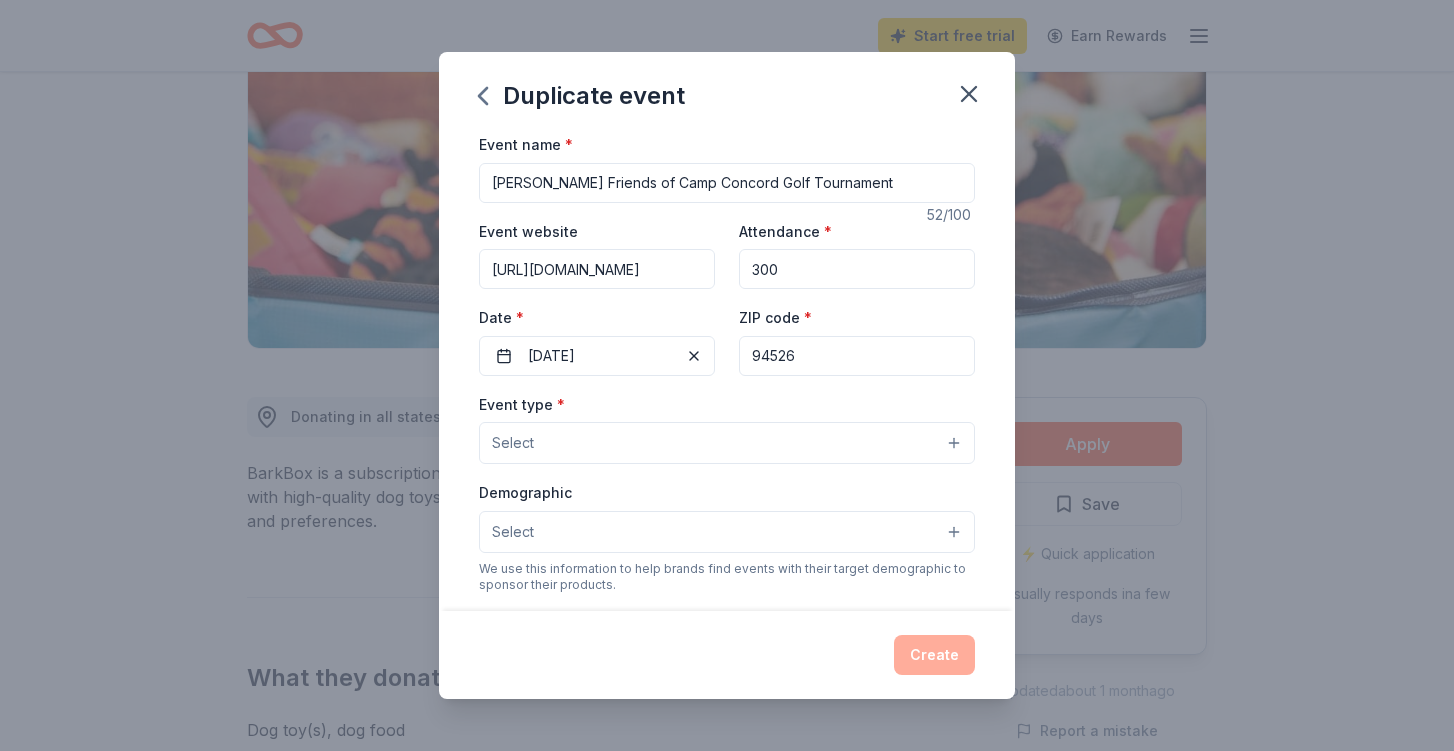 click on "Select" at bounding box center (727, 443) 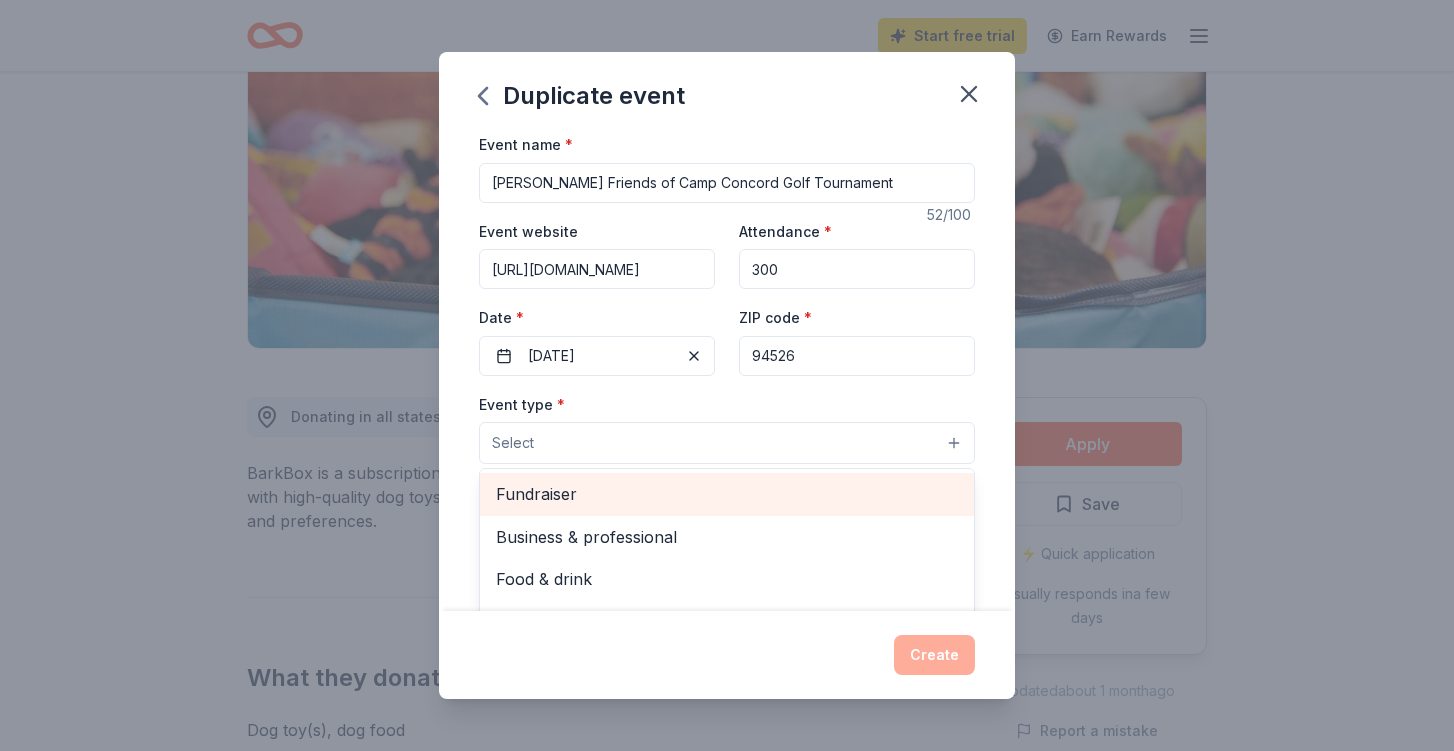 click on "Fundraiser" at bounding box center (727, 494) 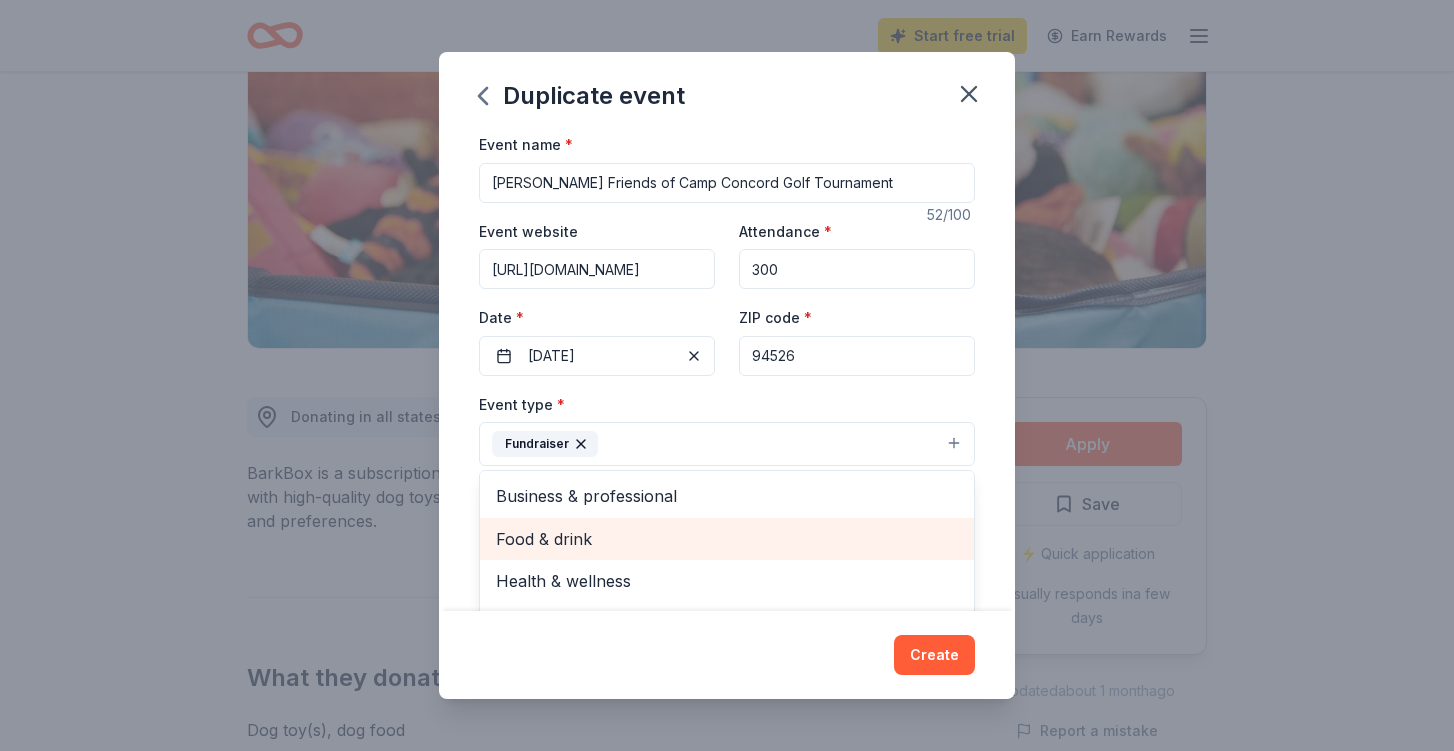 scroll, scrollTop: 24, scrollLeft: 0, axis: vertical 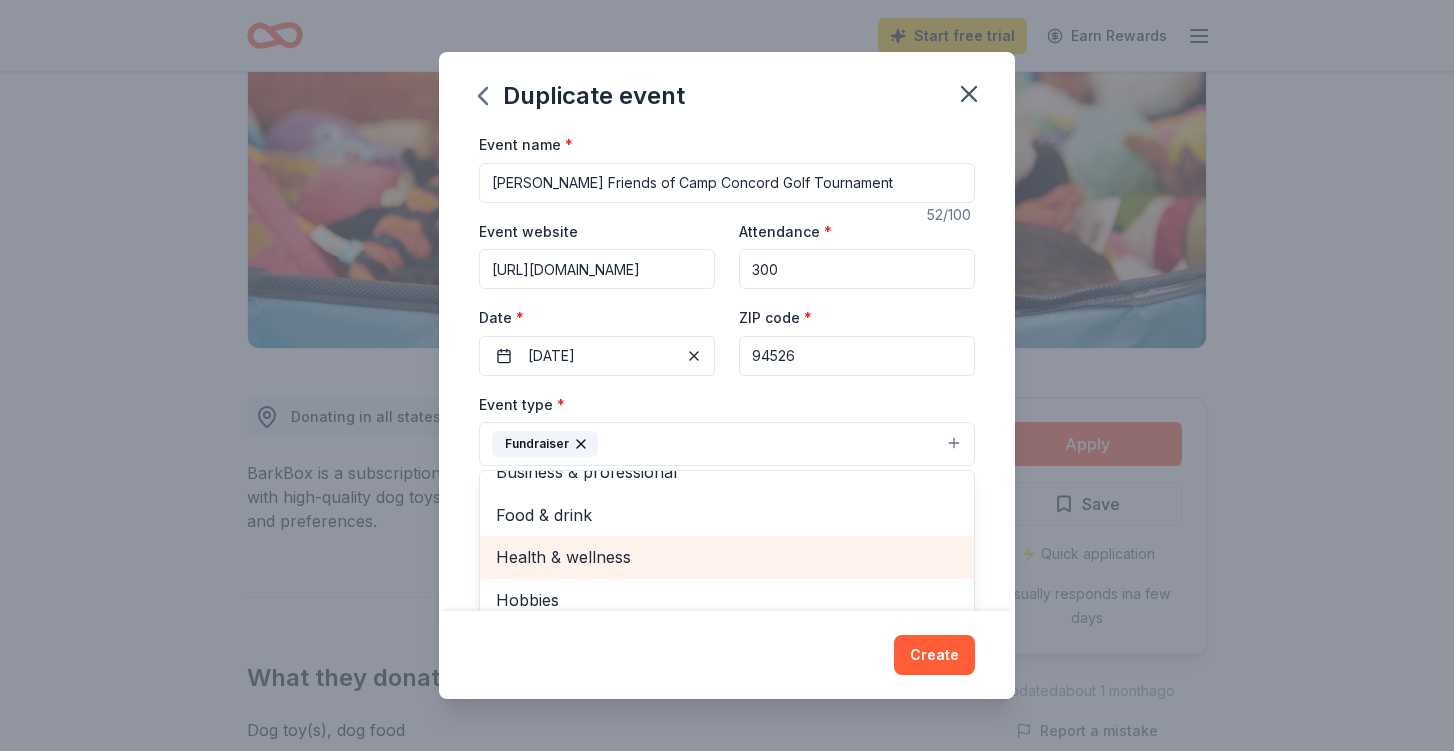 click on "Health & wellness" at bounding box center (727, 557) 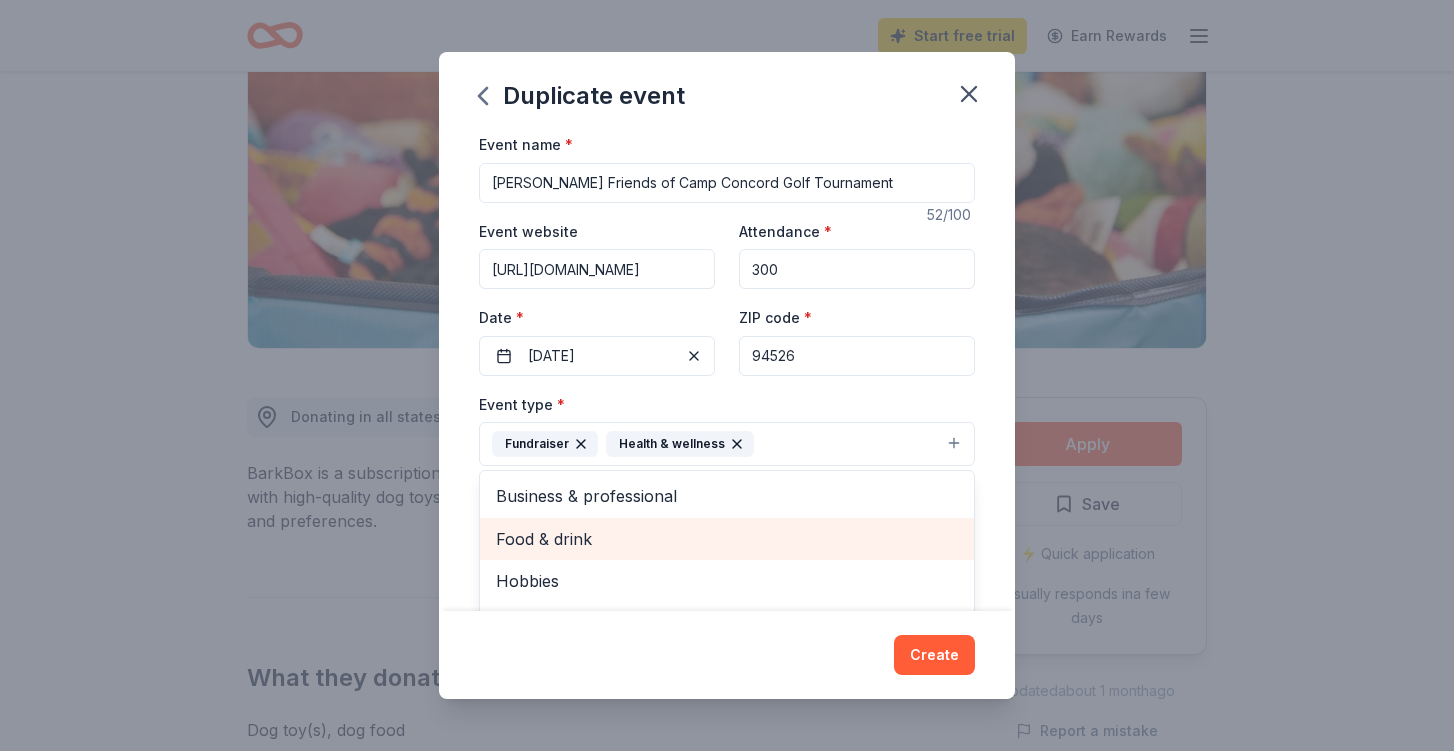 scroll, scrollTop: 0, scrollLeft: 0, axis: both 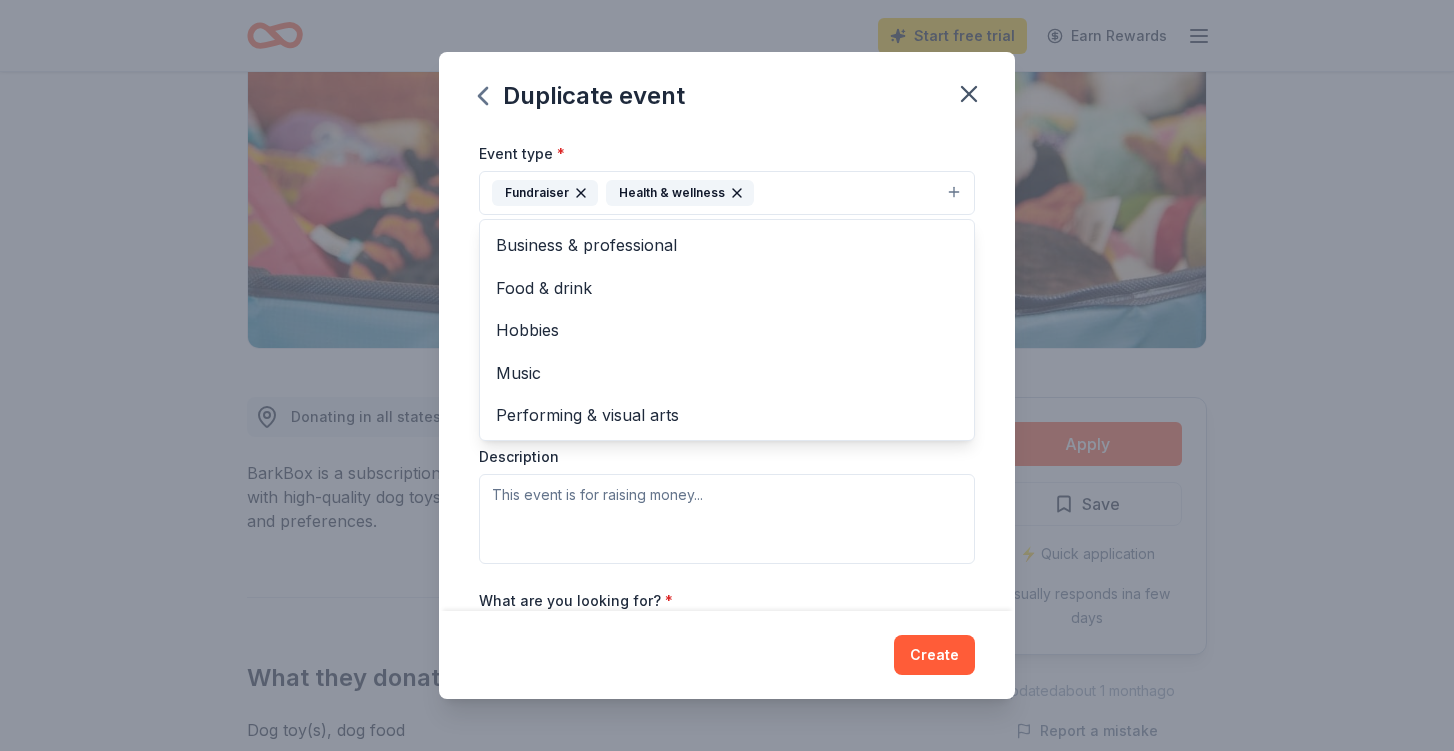 click on "Event type * Fundraiser Health & wellness Business & professional Food & drink Hobbies Music Performing & visual arts Demographic Select We use this information to help brands find events with their target demographic to sponsor their products. Mailing address Apt/unit Description" at bounding box center (727, 352) 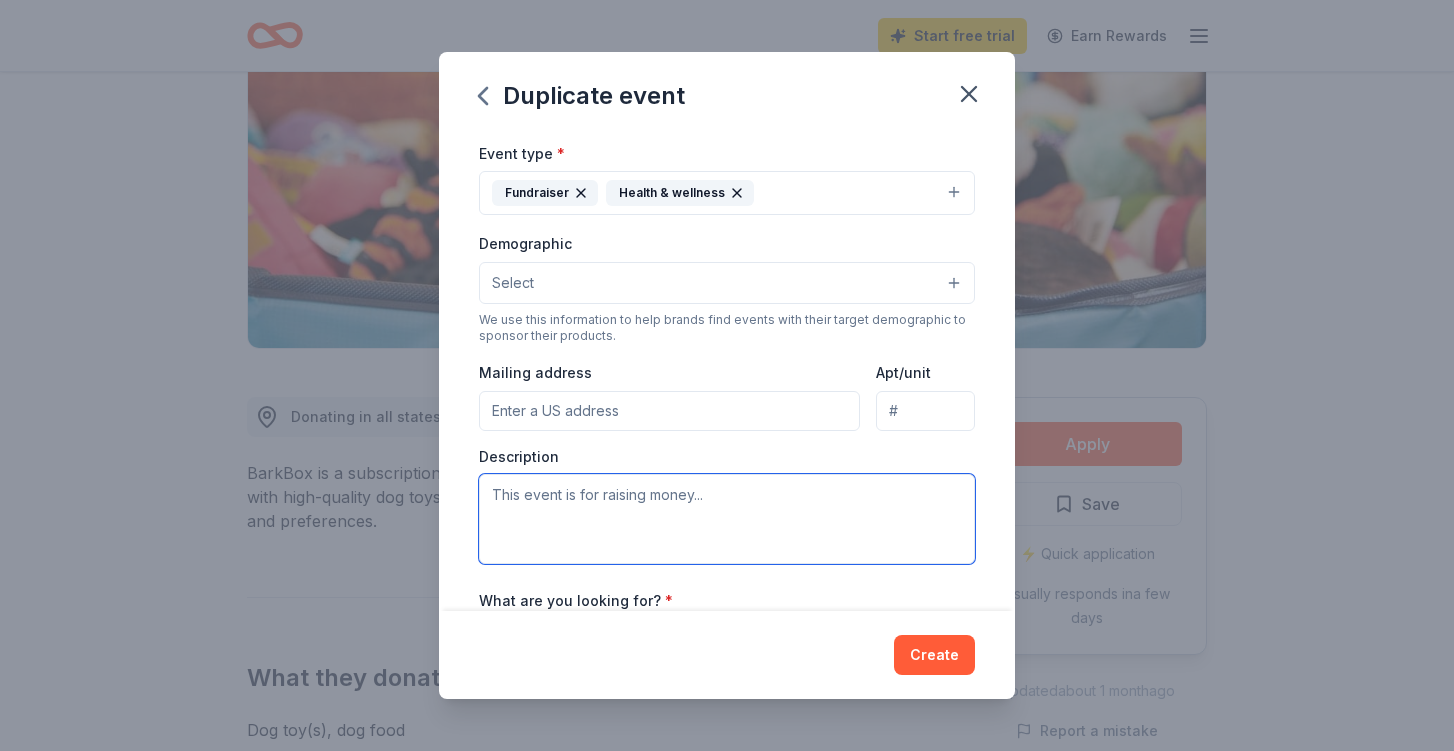 click at bounding box center [727, 519] 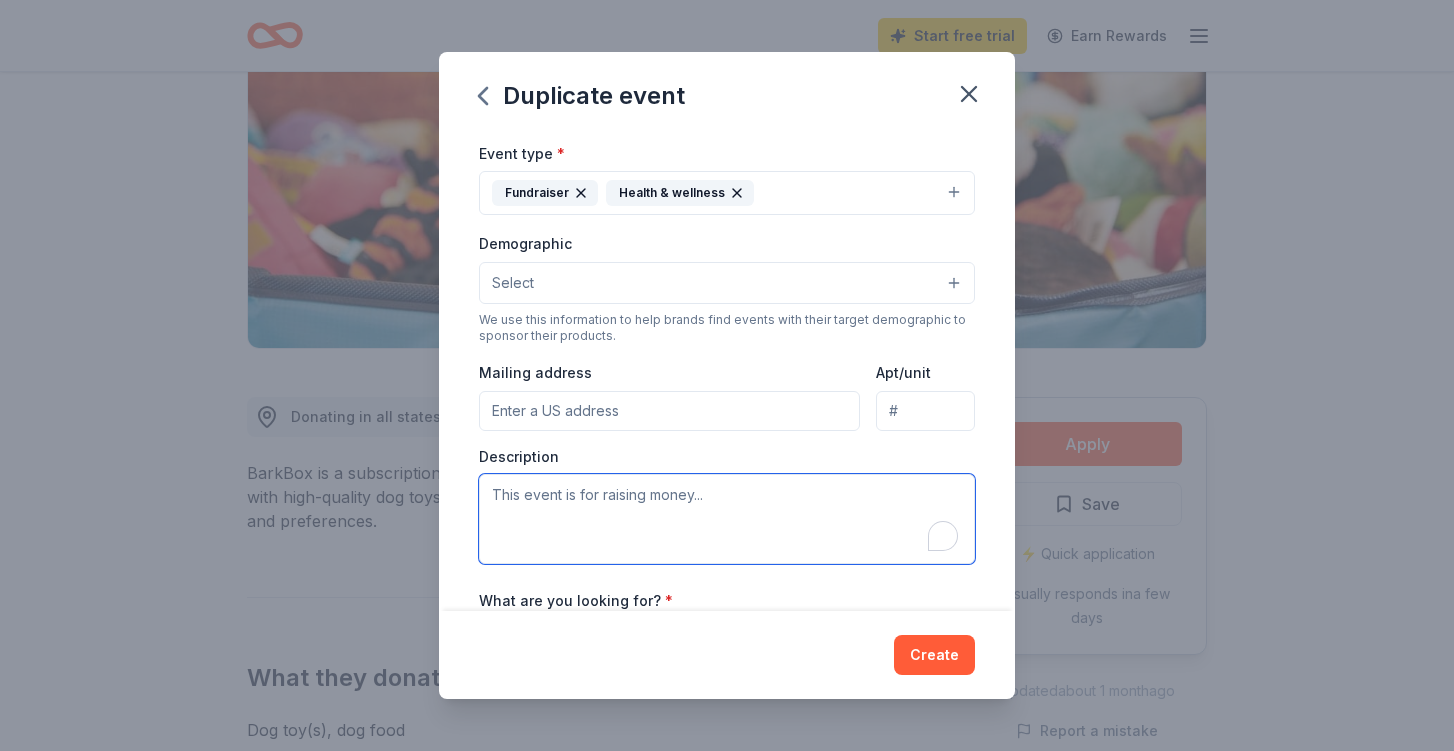 click at bounding box center [727, 519] 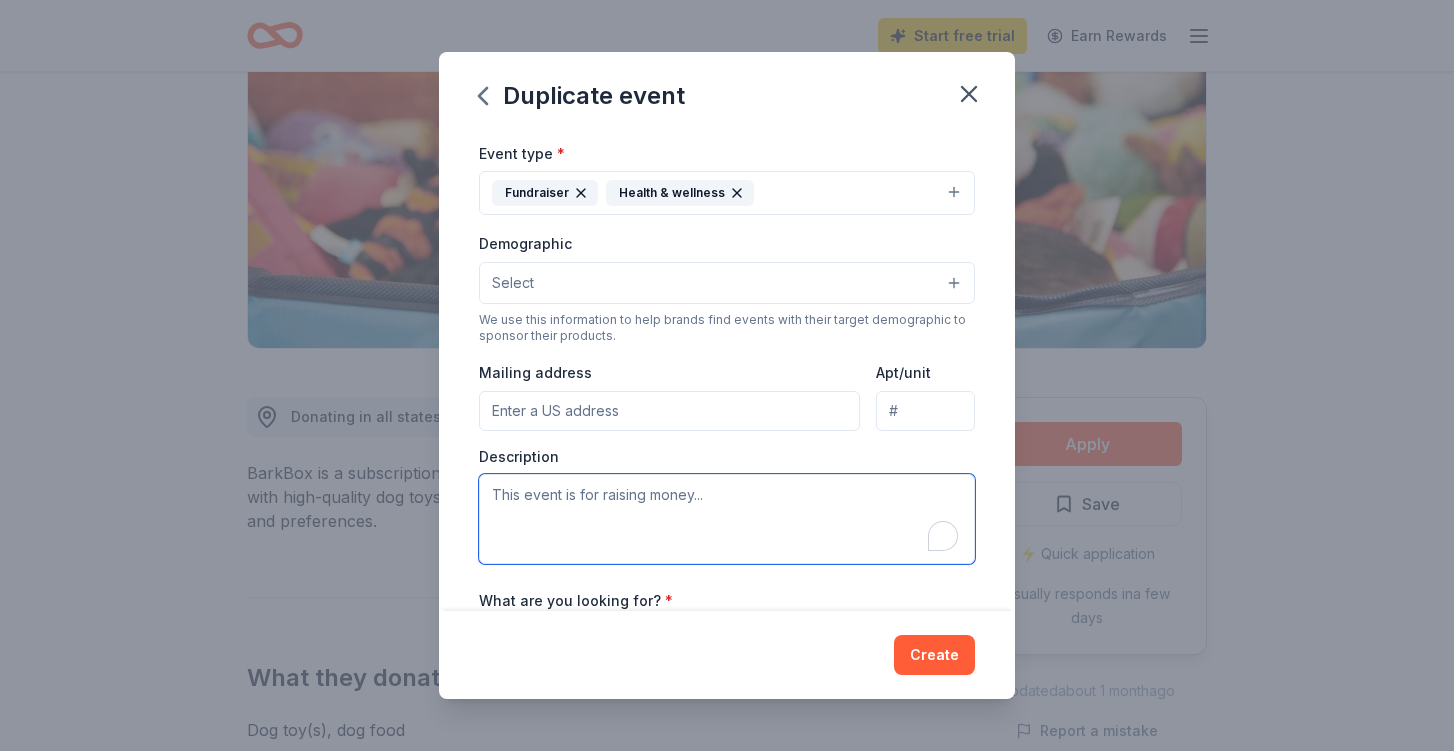 paste on "Friends of Camp Concord is celebrating another incredible year of sending youth and families to camp! Each summer, we proudly partner with organizations like Mt. Diablo C.A.R.E.S. Expanded Learning Program, Weekend Warriors, First Tee Contra Costa, and Child Advocates of Contra Costa County to provide scholarships for those who might not otherwise have the opportunity to experience camp.  Since 1997, this tournament has been vital in raising funds to send campers to a one-week summer camp experience at Camp Concord in South Lake Tahoe. The annual Dan Ashley Golf Tournament raises money to send youth and families to Camp Concord in South Lake Tahoe." 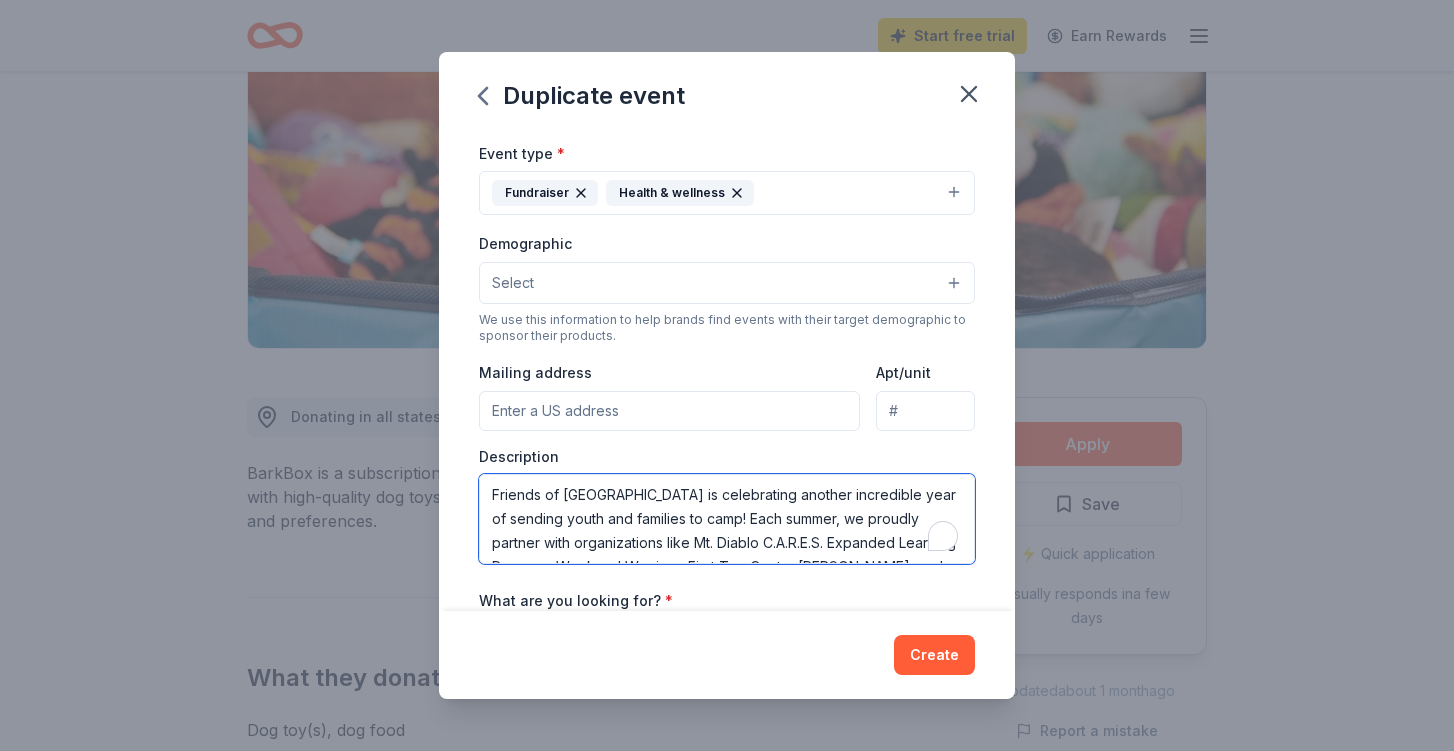 scroll, scrollTop: 229, scrollLeft: 0, axis: vertical 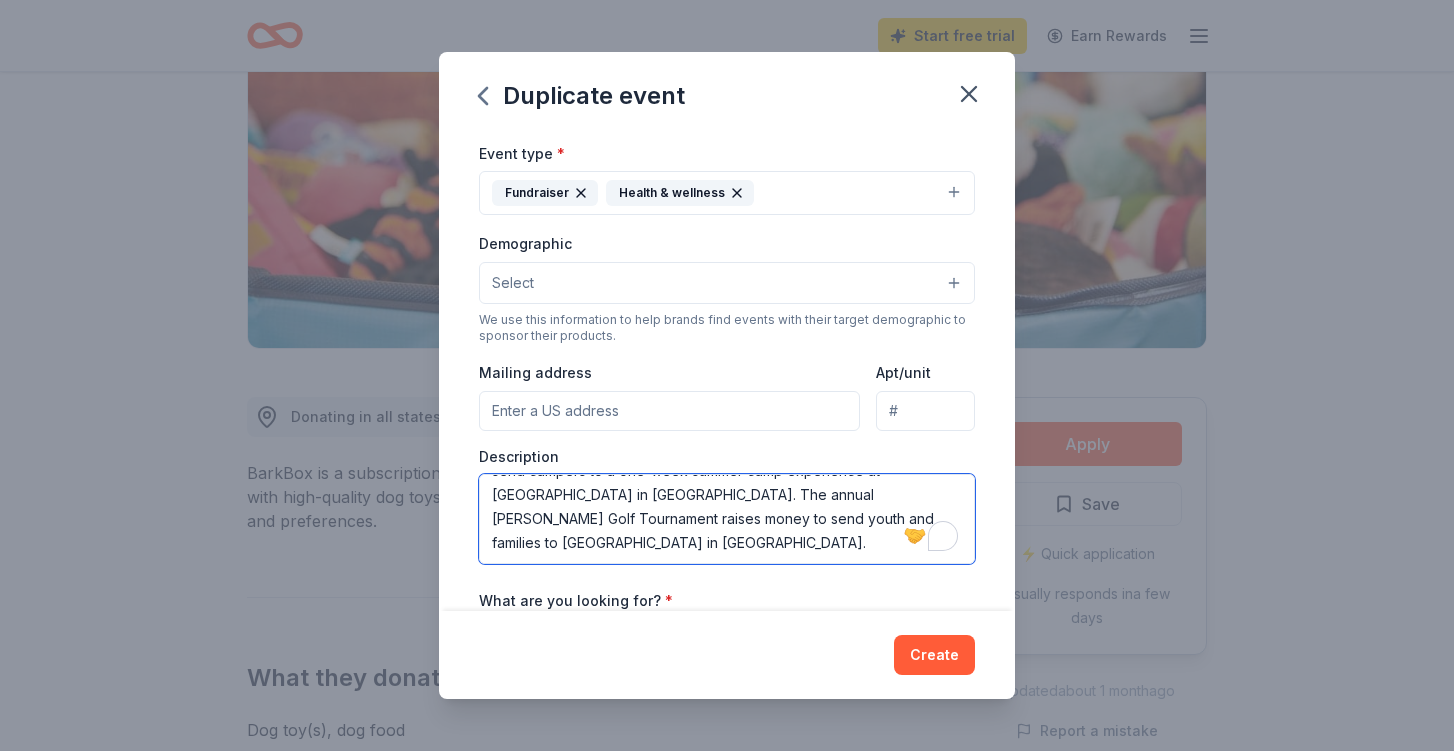 type on "Friends of Camp Concord is celebrating another incredible year of sending youth and families to camp! Each summer, we proudly partner with organizations like Mt. Diablo C.A.R.E.S. Expanded Learning Program, Weekend Warriors, First Tee Contra Costa, and Child Advocates of Contra Costa County to provide scholarships for those who might not otherwise have the opportunity to experience camp.  Since 1997, this tournament has been vital in raising funds to send campers to a one-week summer camp experience at Camp Concord in South Lake Tahoe. The annual Dan Ashley Golf Tournament raises money to send youth and families to Camp Concord in South Lake Tahoe." 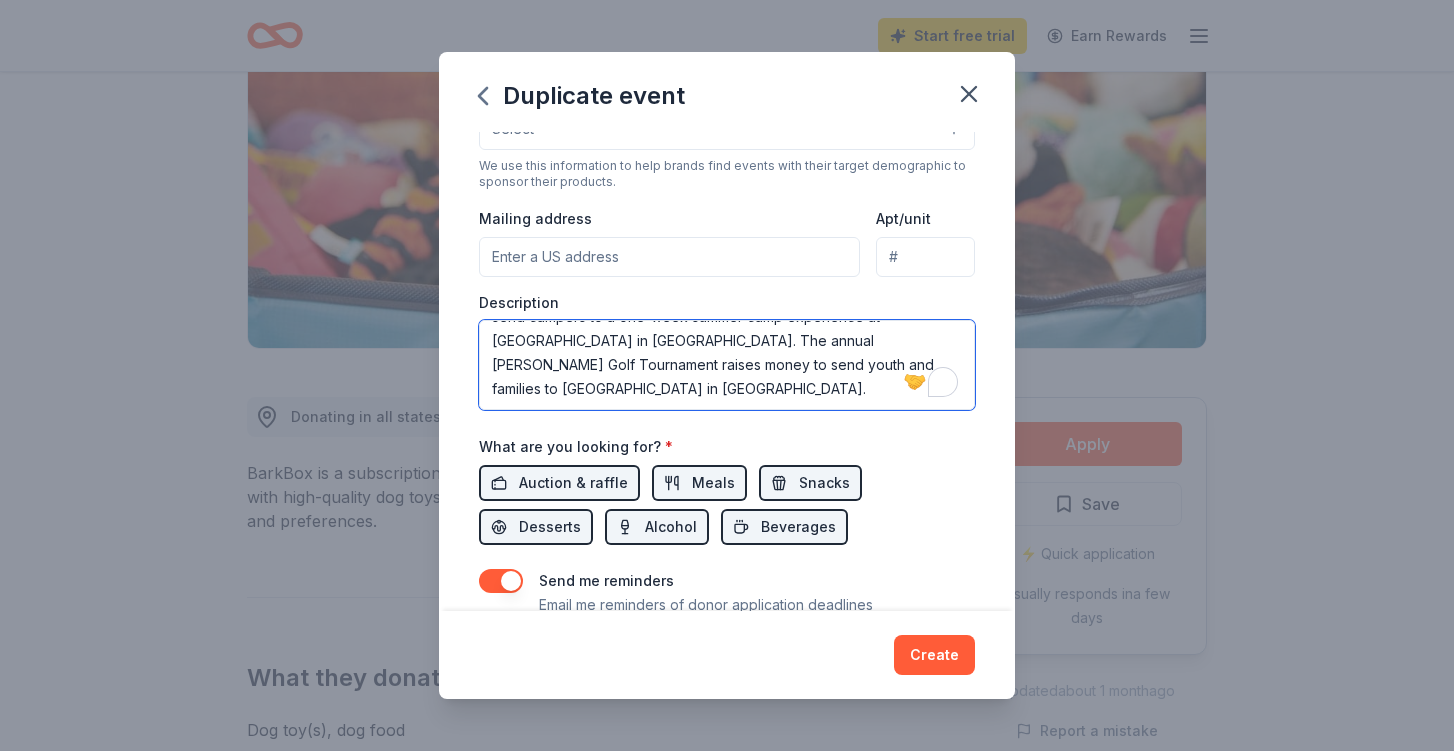 scroll, scrollTop: 473, scrollLeft: 0, axis: vertical 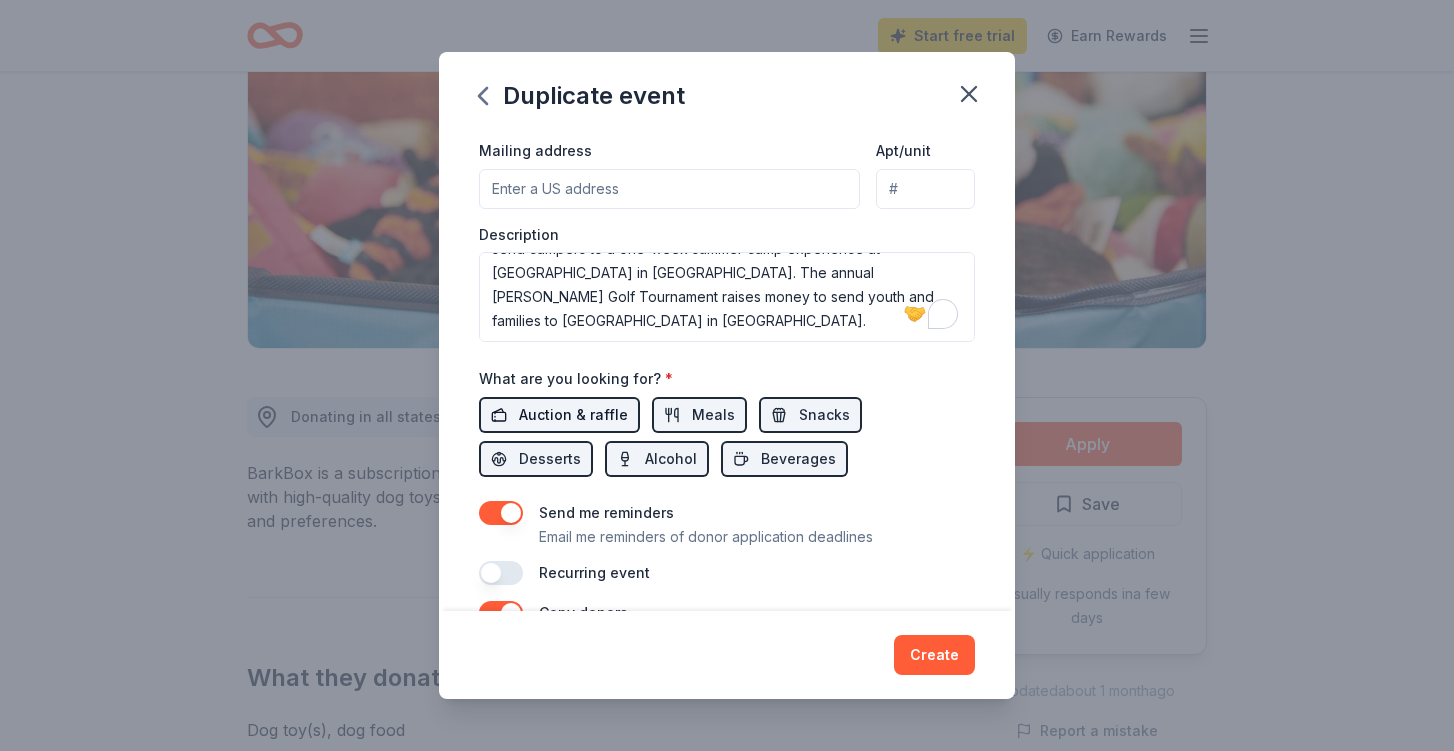 click on "Auction & raffle" at bounding box center (573, 415) 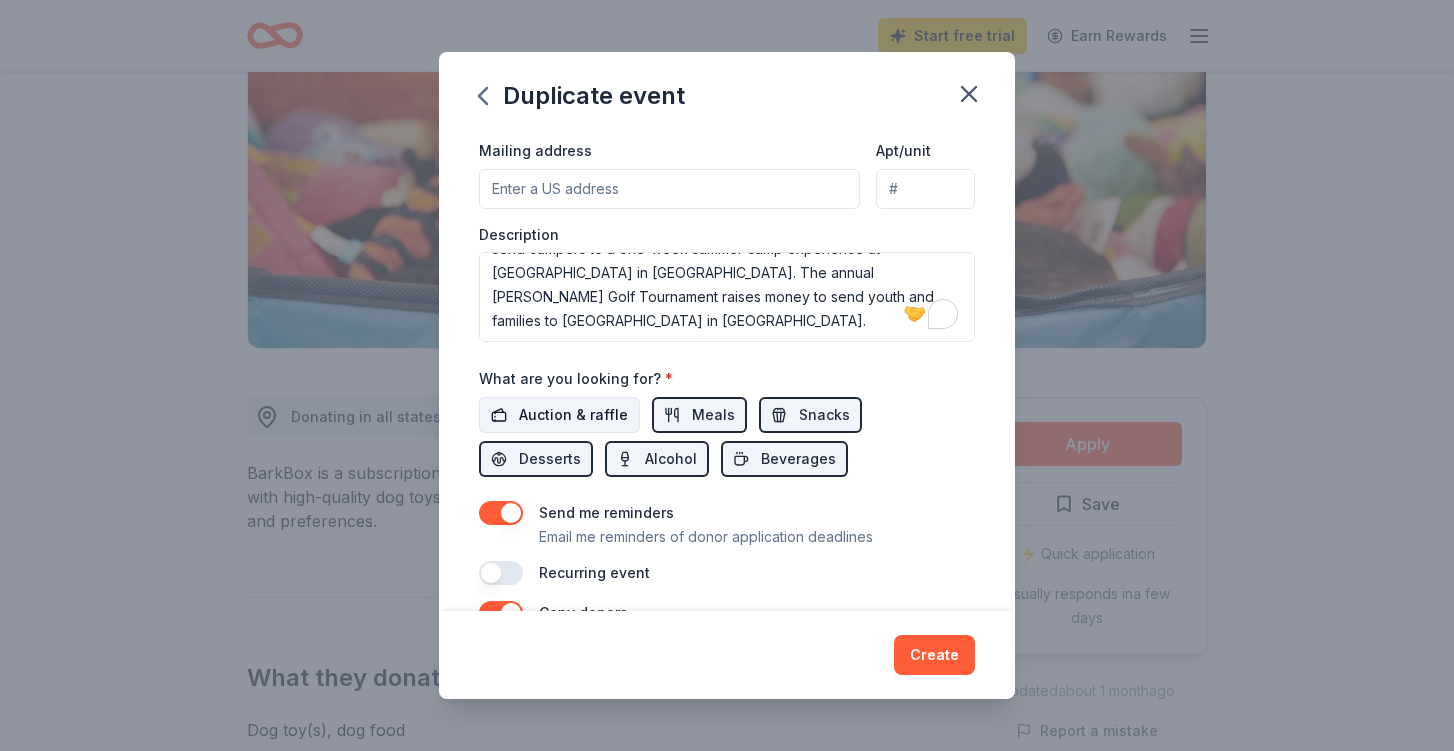 click on "Auction & raffle" at bounding box center [573, 415] 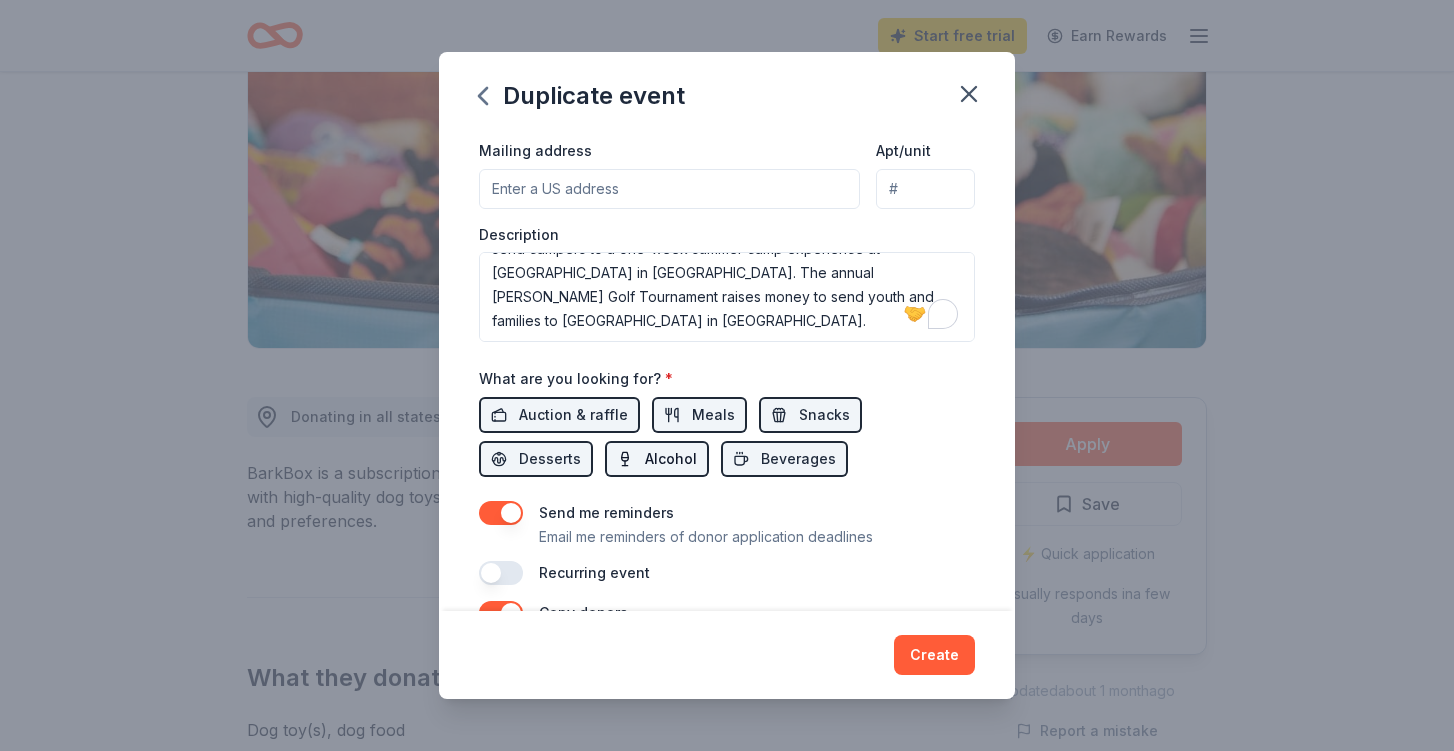 click on "Alcohol" at bounding box center [671, 459] 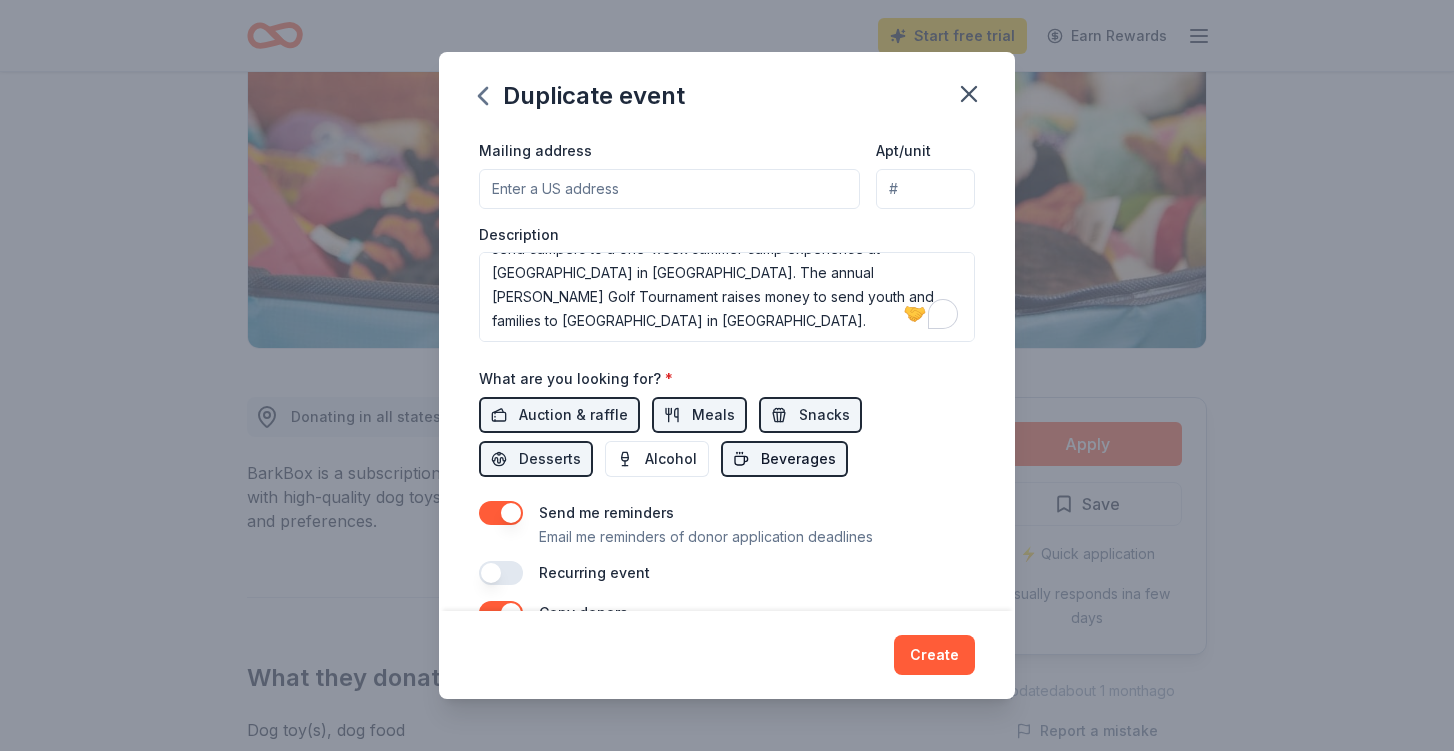 click on "Beverages" at bounding box center (798, 459) 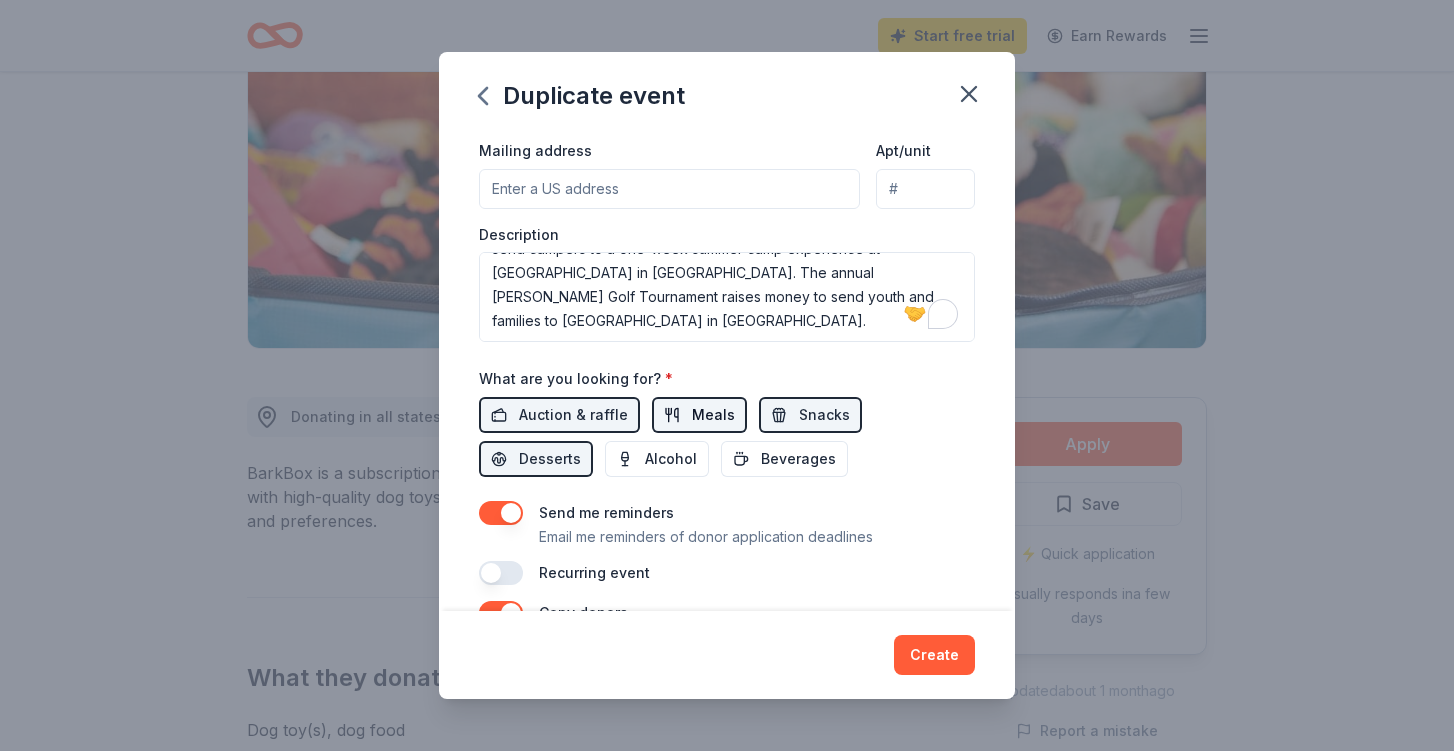 click on "Meals" at bounding box center [699, 415] 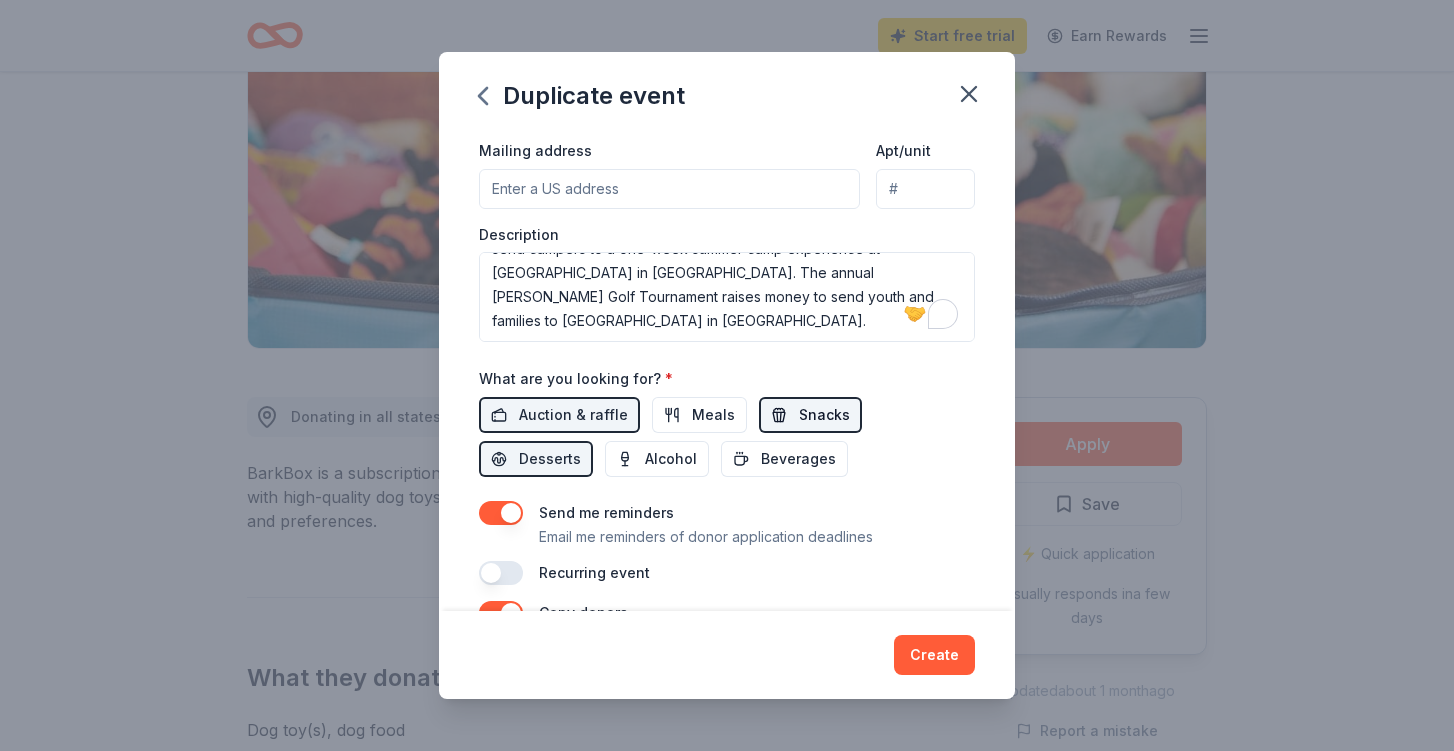 click on "Snacks" at bounding box center [810, 415] 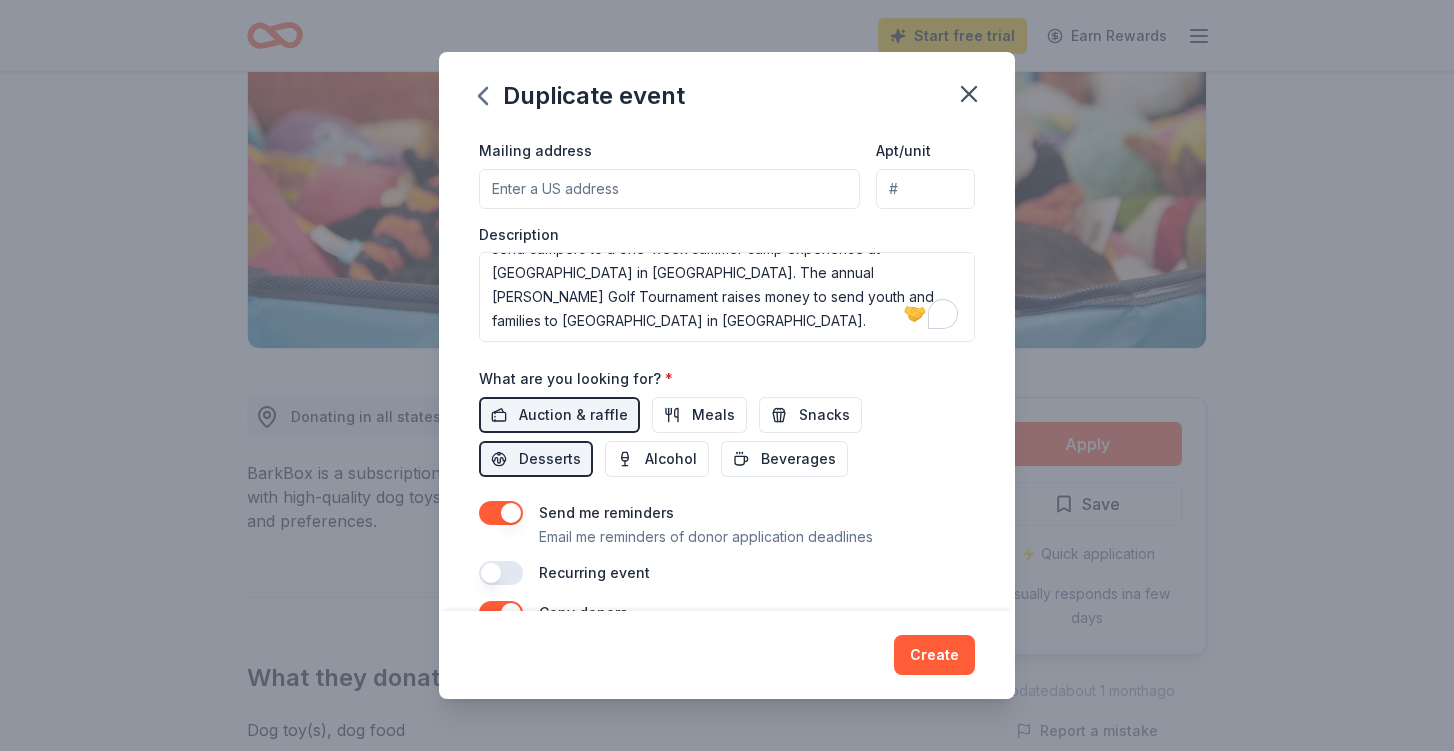 click on "Event name * Dan Ashley's Friends of Camp Concord Golf Tournament 52 /100 Event website https://friendsofcampconcoed.org/register Attendance * 300 Date * 10/06/2025 ZIP code * 94526 Event type * Fundraiser Health & wellness Demographic Select We use this information to help brands find events with their target demographic to sponsor their products. Mailing address Apt/unit Description What are you looking for? * Auction & raffle Meals Snacks Desserts Alcohol Beverages Send me reminders Email me reminders of donor application deadlines Recurring event Copy donors Saved Applied Approved Received Declined Not interested All copied donors will be given "saved" status in your new event. Companies that are no longer donating will not be copied." at bounding box center (727, 371) 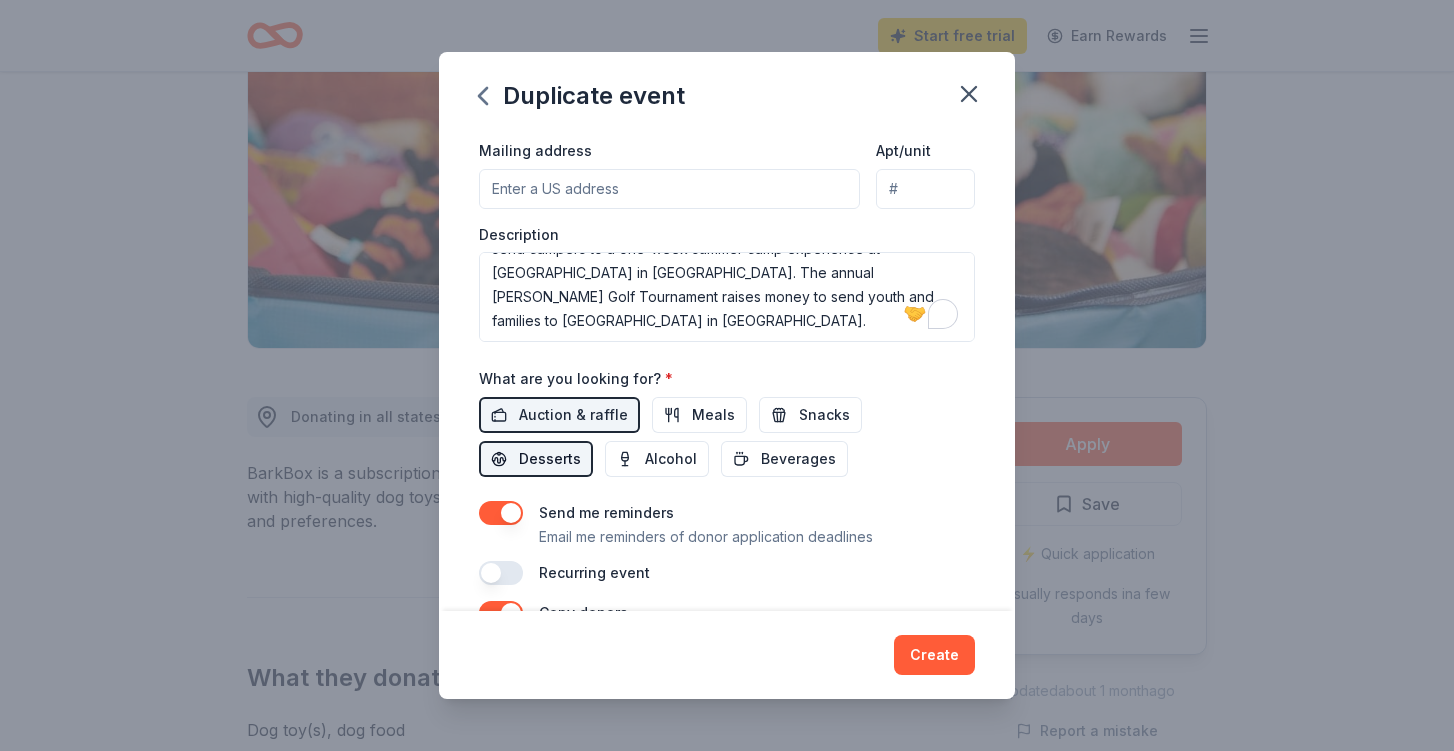 click on "Desserts" at bounding box center (550, 459) 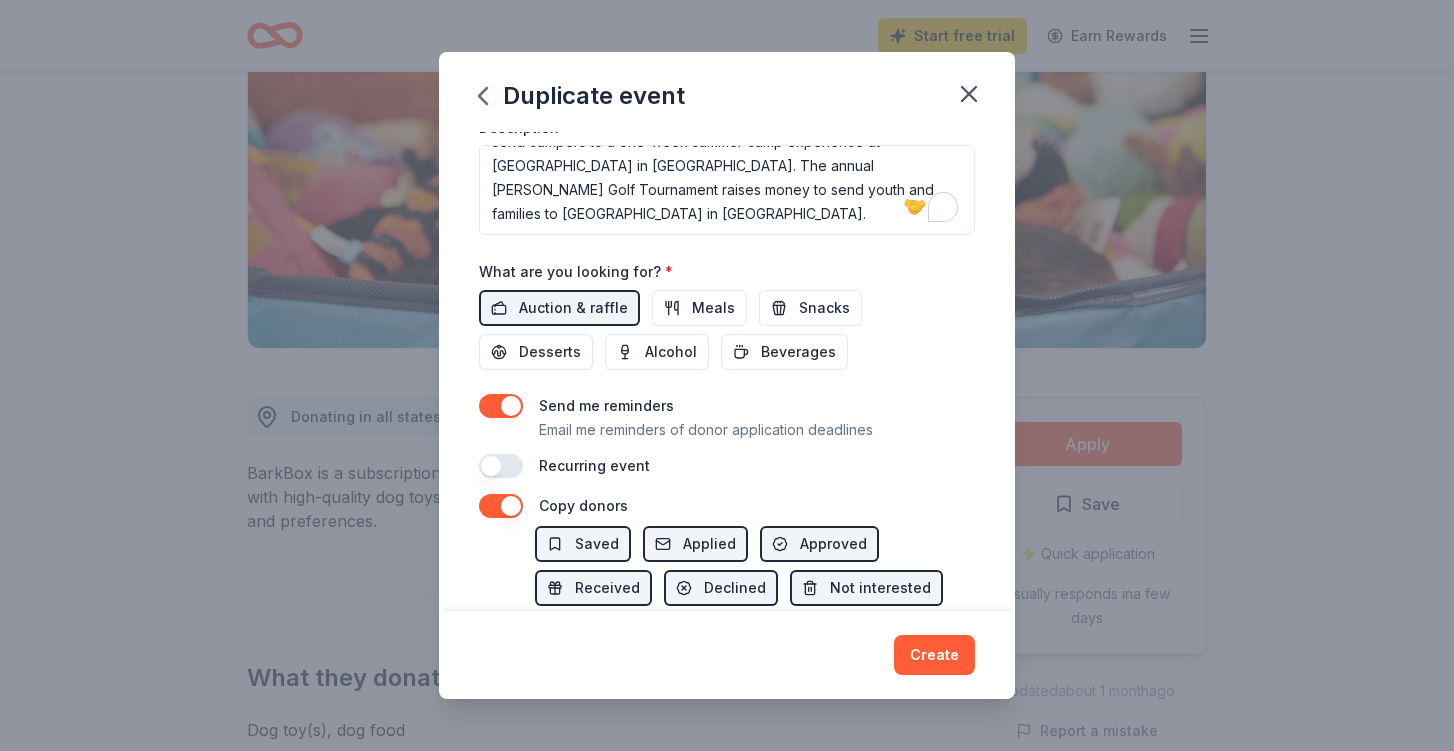 scroll, scrollTop: 669, scrollLeft: 0, axis: vertical 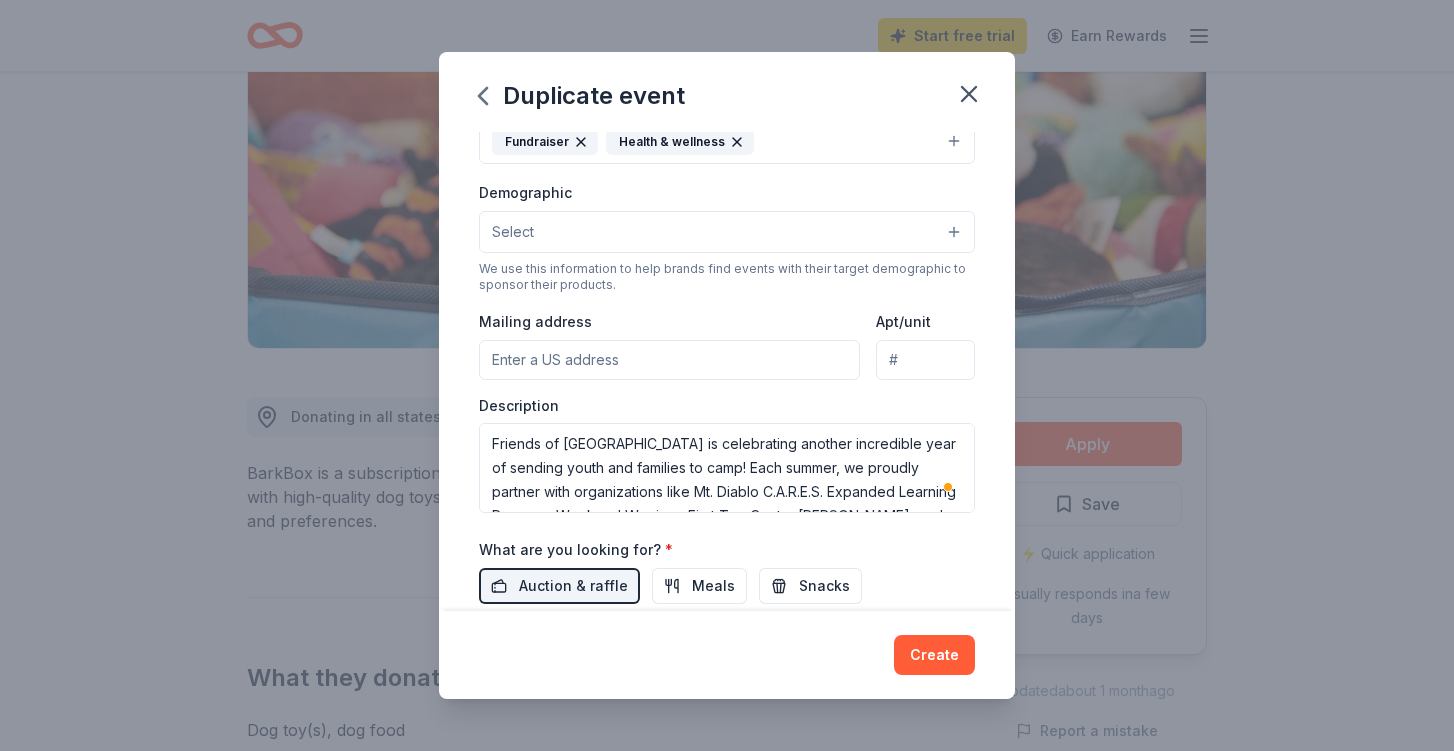 click on "Demographic Select We use this information to help brands find events with their target demographic to sponsor their products." at bounding box center (727, 236) 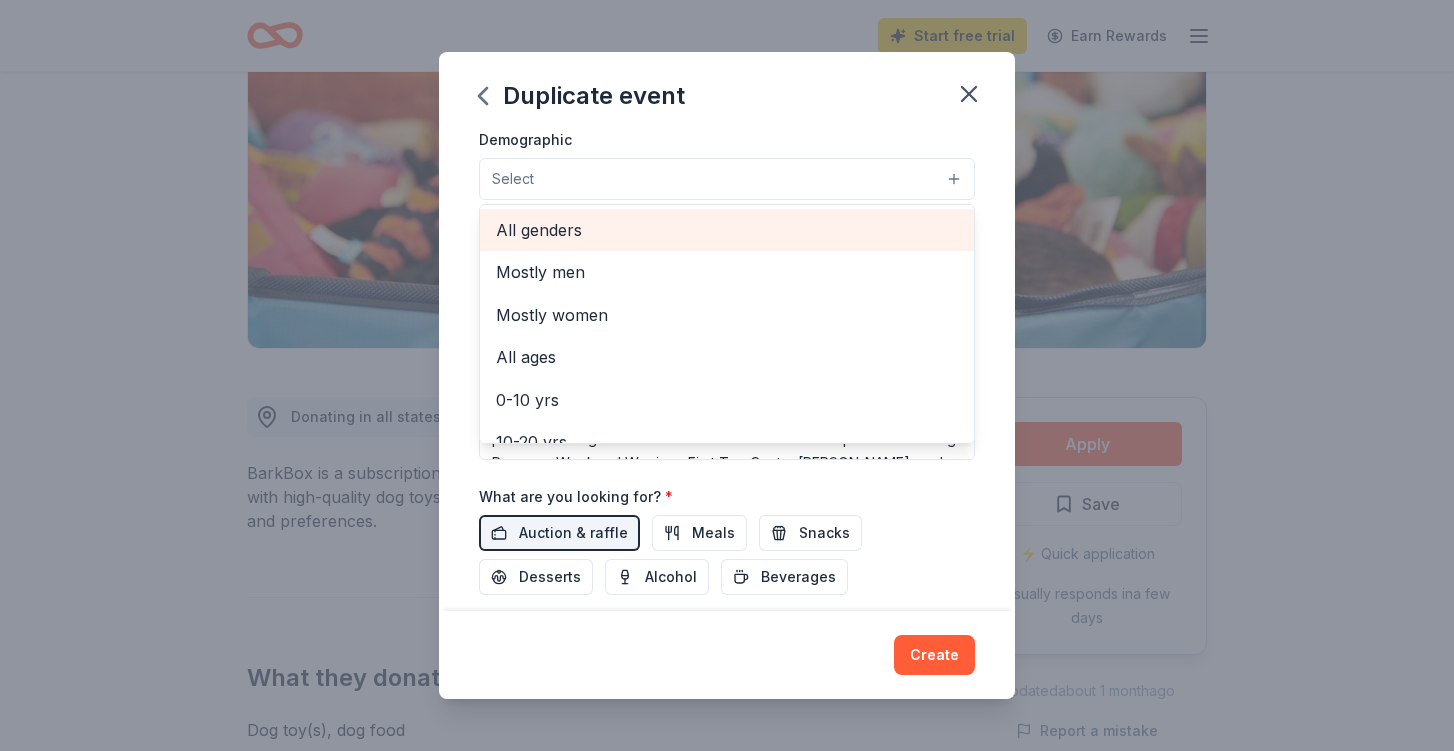 scroll, scrollTop: 351, scrollLeft: 0, axis: vertical 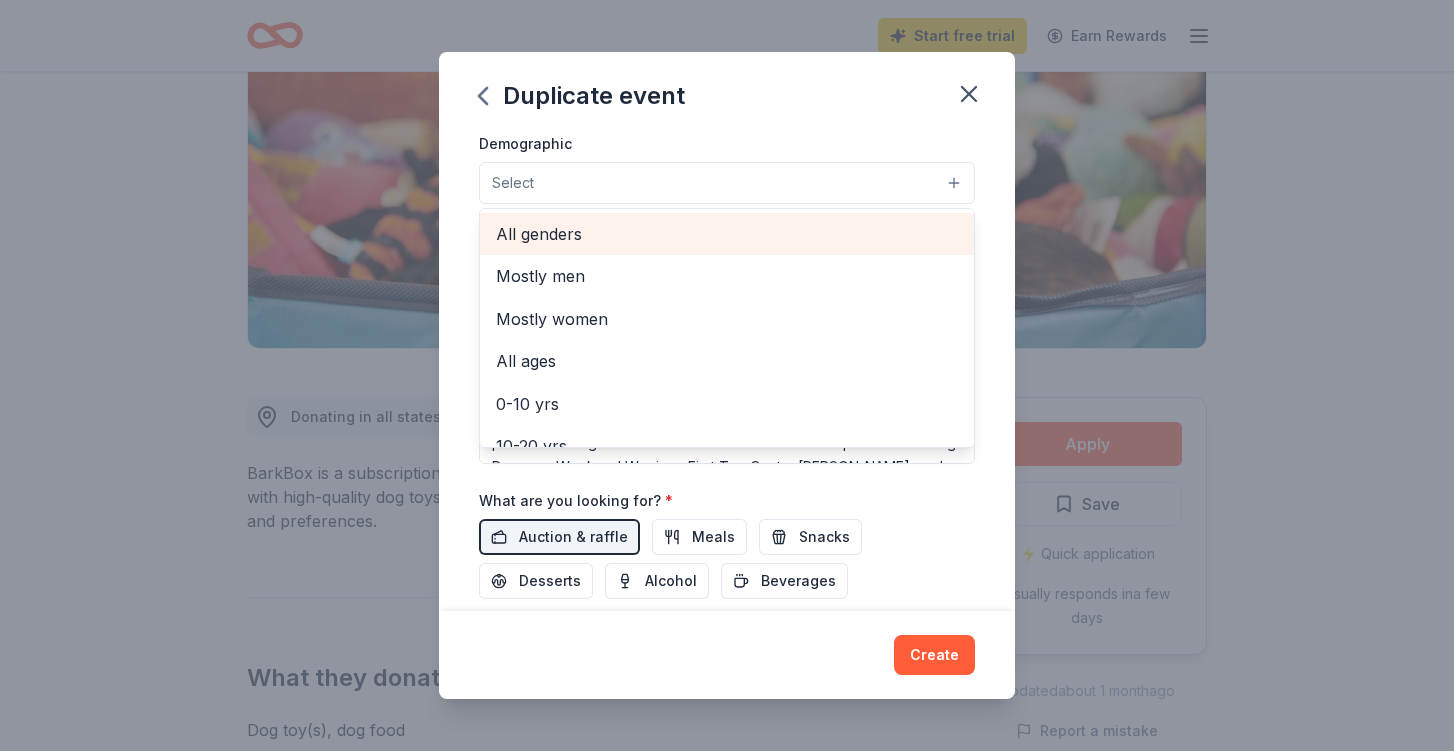 click on "All genders" at bounding box center [727, 234] 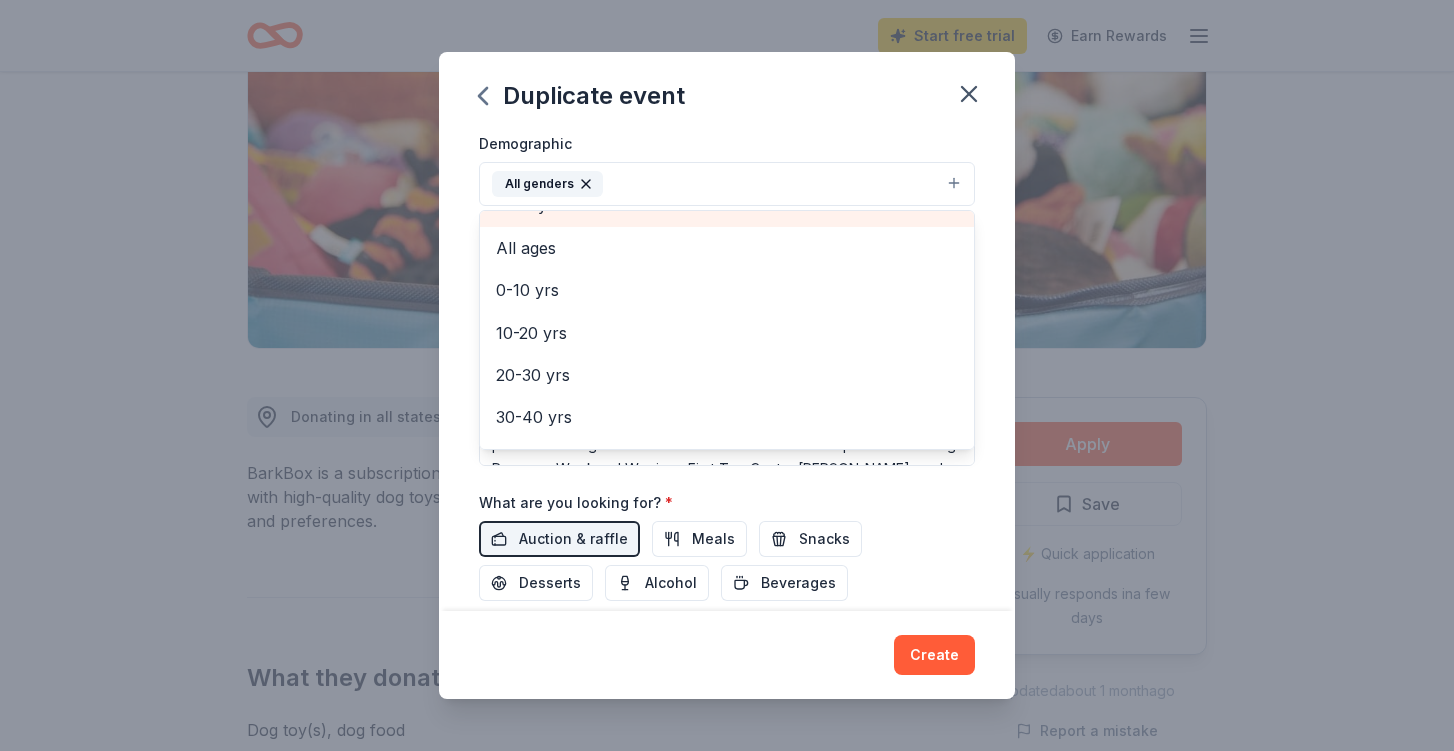 scroll, scrollTop: 105, scrollLeft: 0, axis: vertical 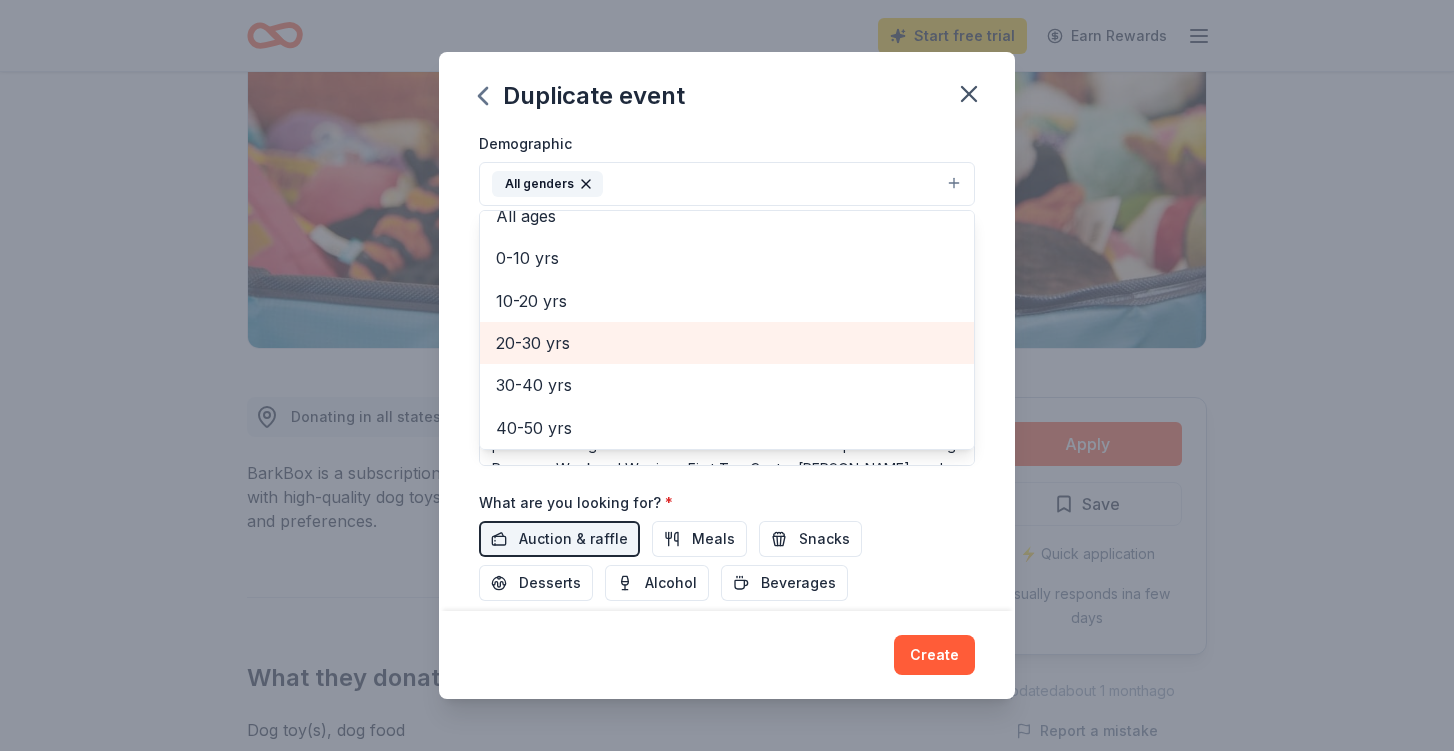 click on "20-30 yrs" at bounding box center (727, 343) 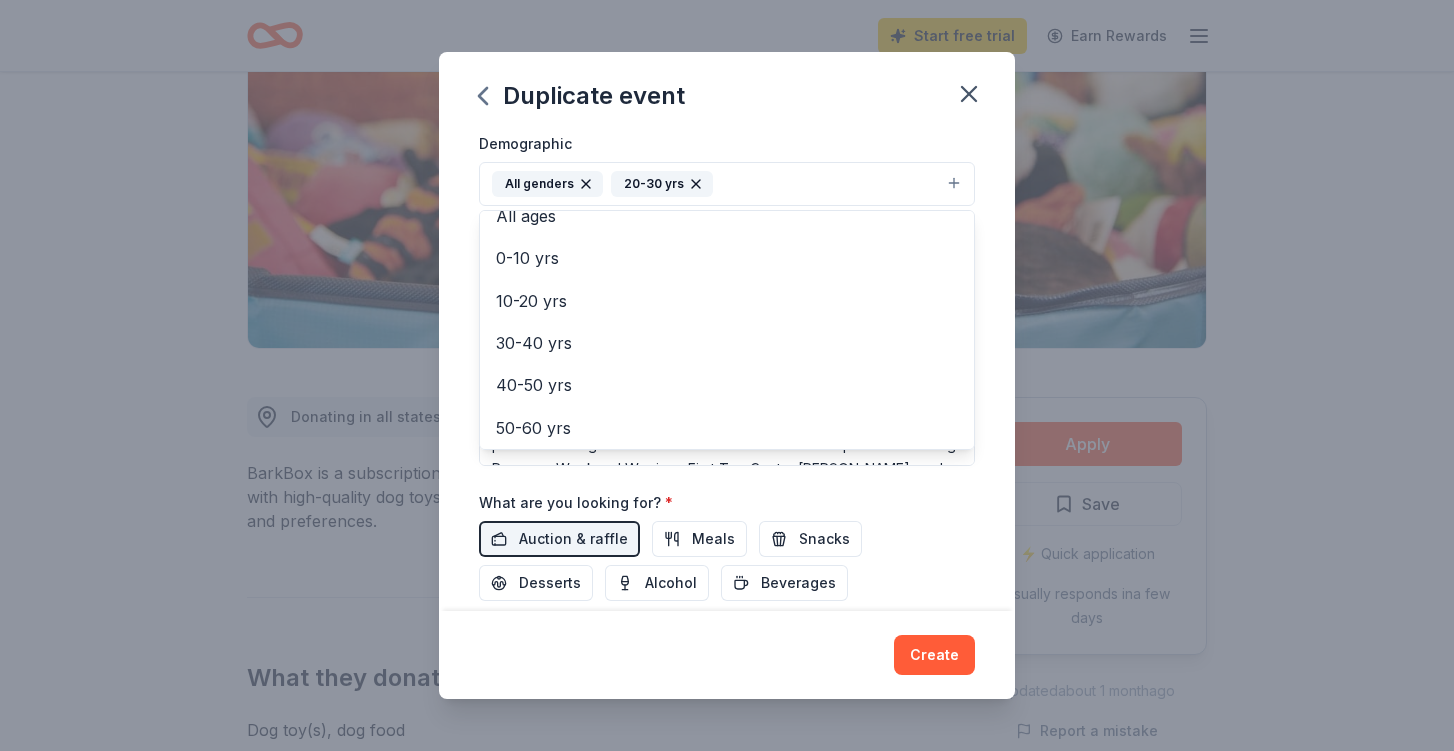 click 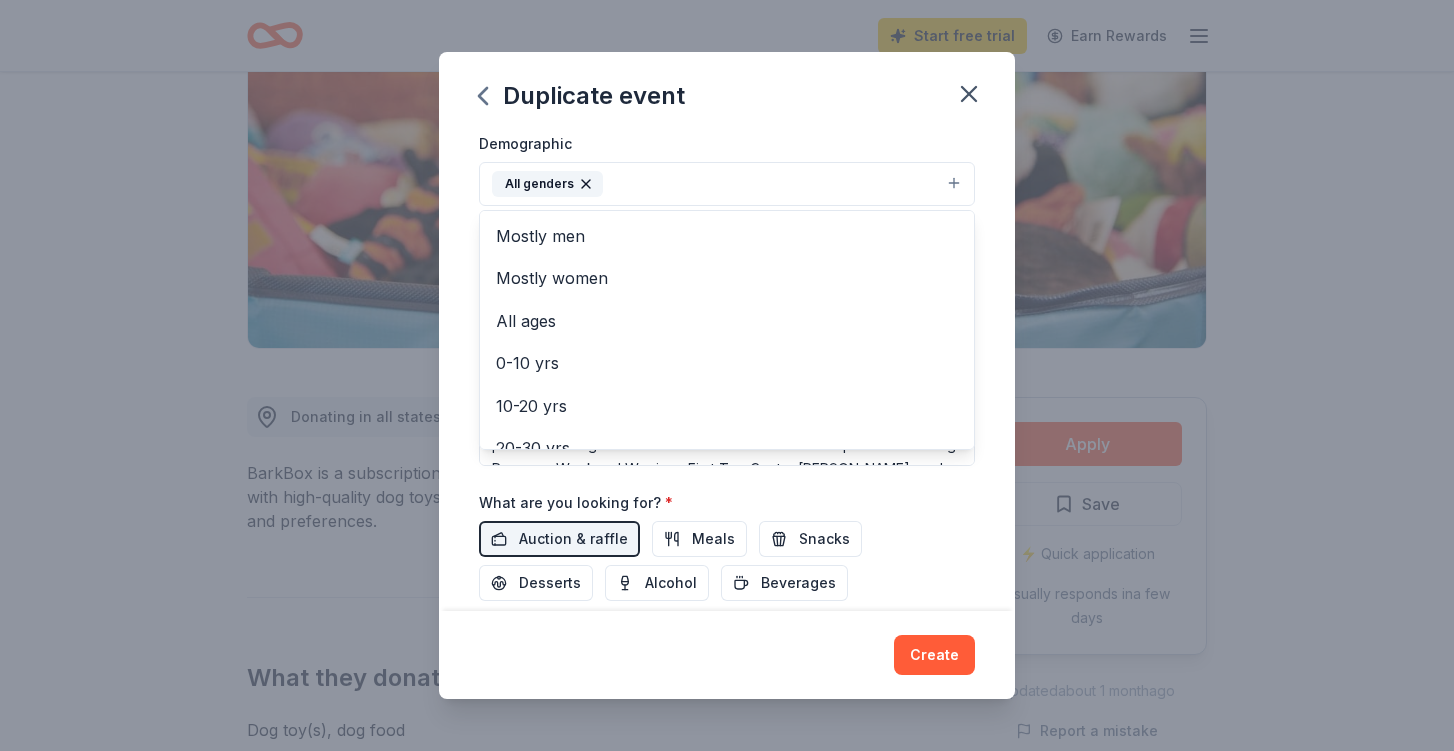click on "All genders" at bounding box center [727, 184] 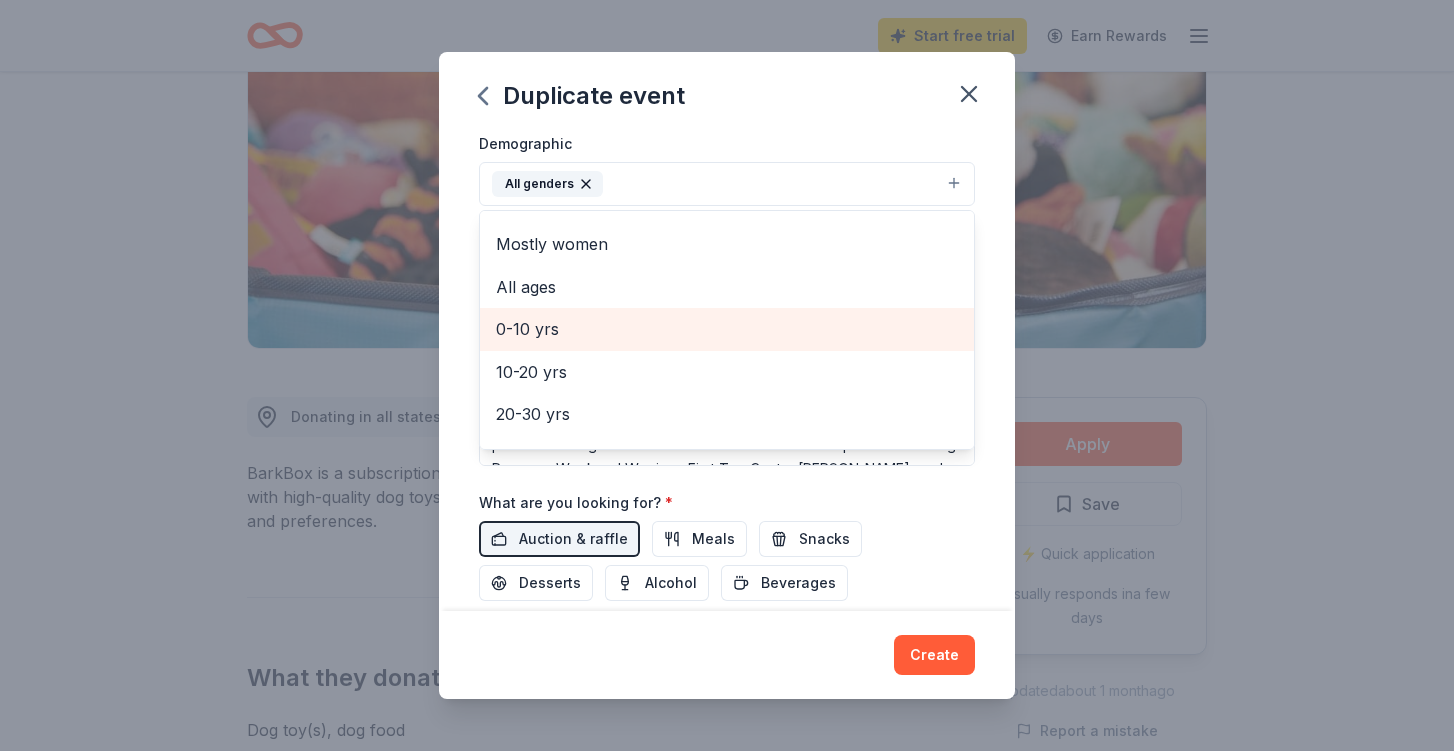 scroll, scrollTop: 43, scrollLeft: 0, axis: vertical 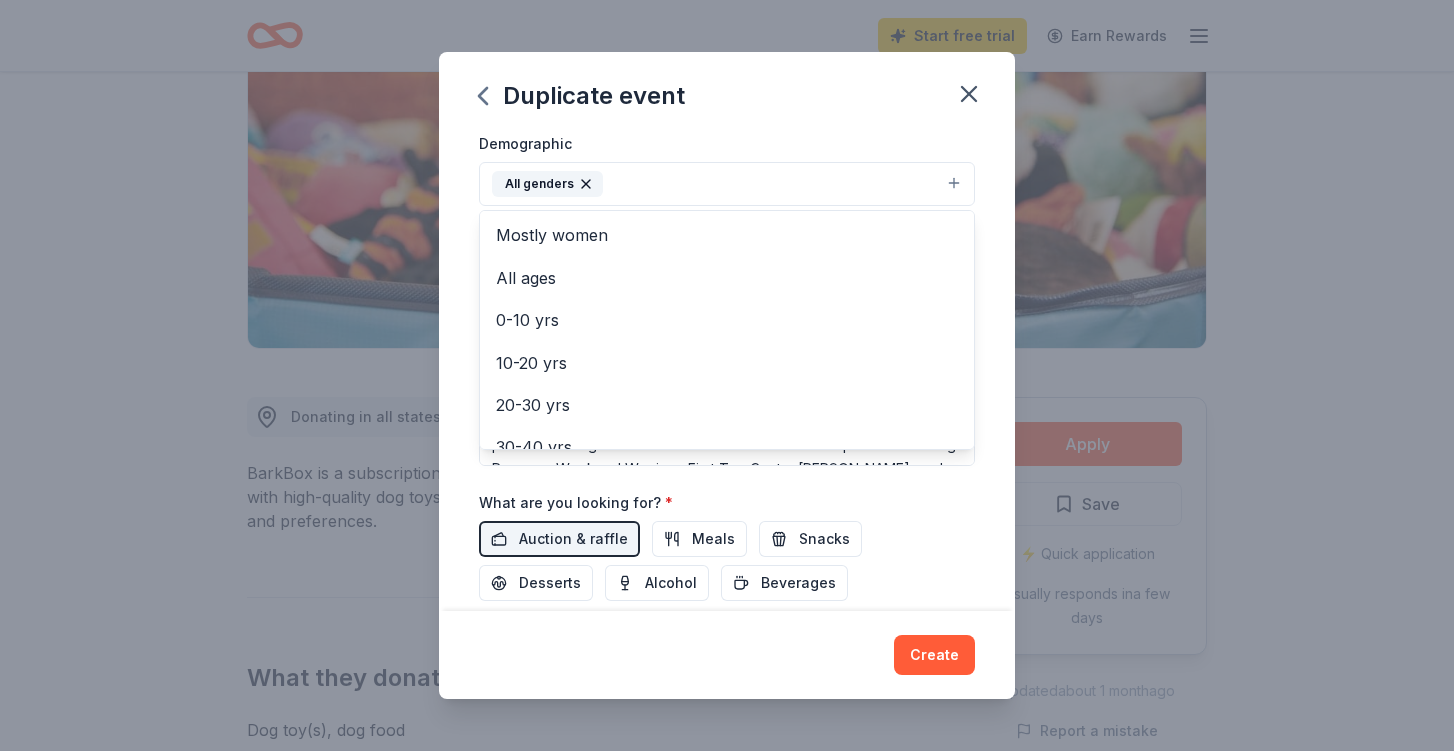 click on "Duplicate event Event name * Dan Ashley's Friends of Camp Concord Golf Tournament 52 /100 Event website https://friendsofcampconcoed.org/register Attendance * 300 Date * 10/06/2025 ZIP code * 94526 Event type * Fundraiser Health & wellness Demographic All genders Mostly men Mostly women All ages 0-10 yrs 10-20 yrs 20-30 yrs 30-40 yrs 40-50 yrs 50-60 yrs 60-70 yrs 70-80 yrs 80+ yrs We use this information to help brands find events with their target demographic to sponsor their products. Mailing address Apt/unit Description What are you looking for? * Auction & raffle Meals Snacks Desserts Alcohol Beverages Send me reminders Email me reminders of donor application deadlines Recurring event Copy donors Saved Applied Approved Received Declined Not interested All copied donors will be given "saved" status in your new event. Companies that are no longer donating will not be copied. Create" at bounding box center (727, 375) 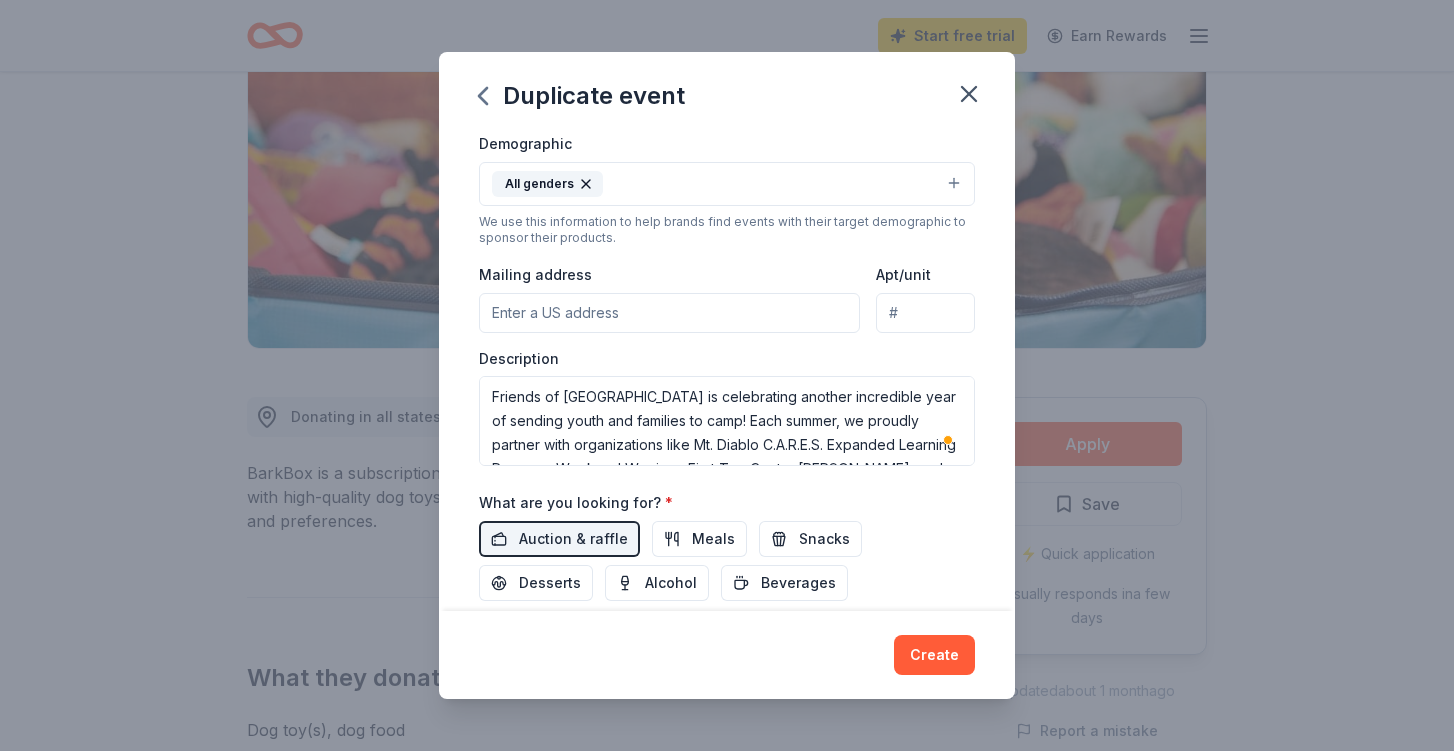click on "Mailing address" at bounding box center [669, 313] 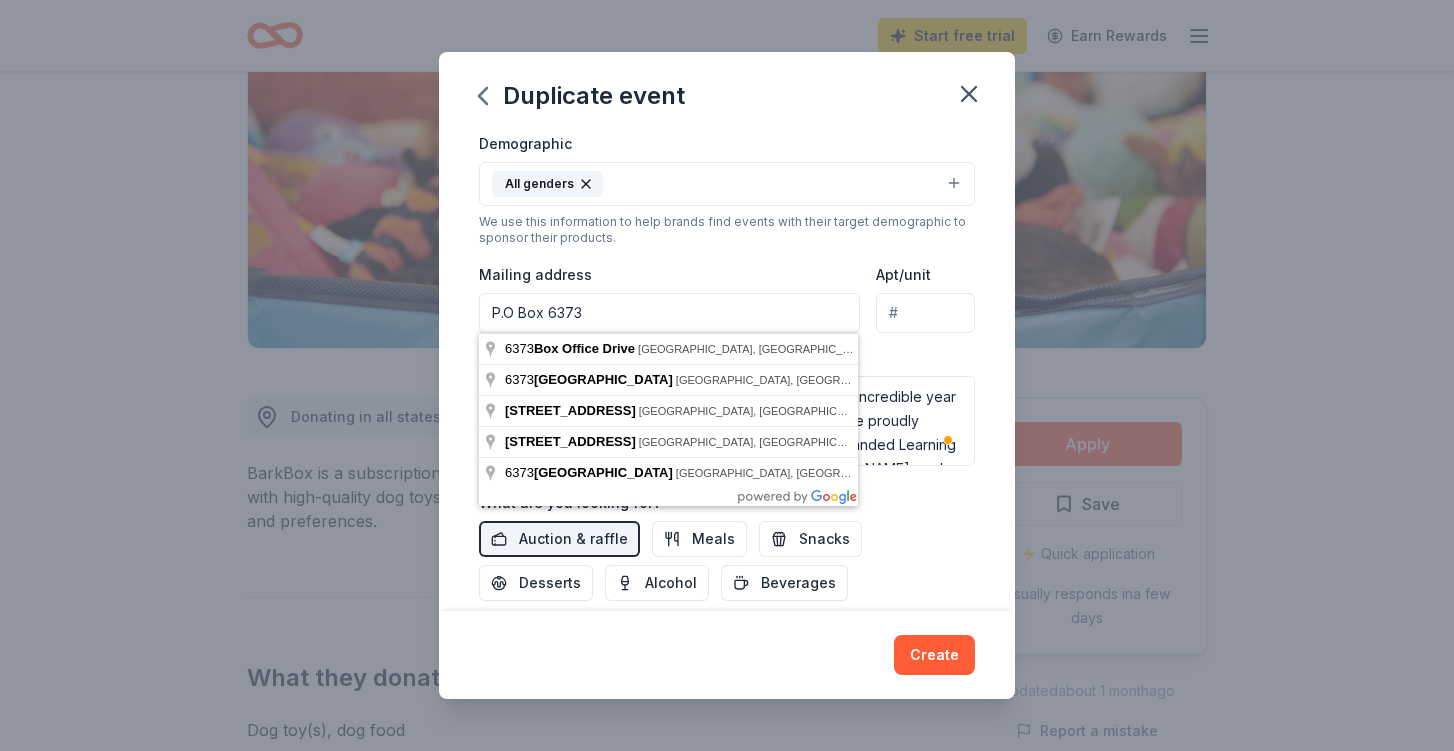 click on "Apt/unit" at bounding box center [925, 313] 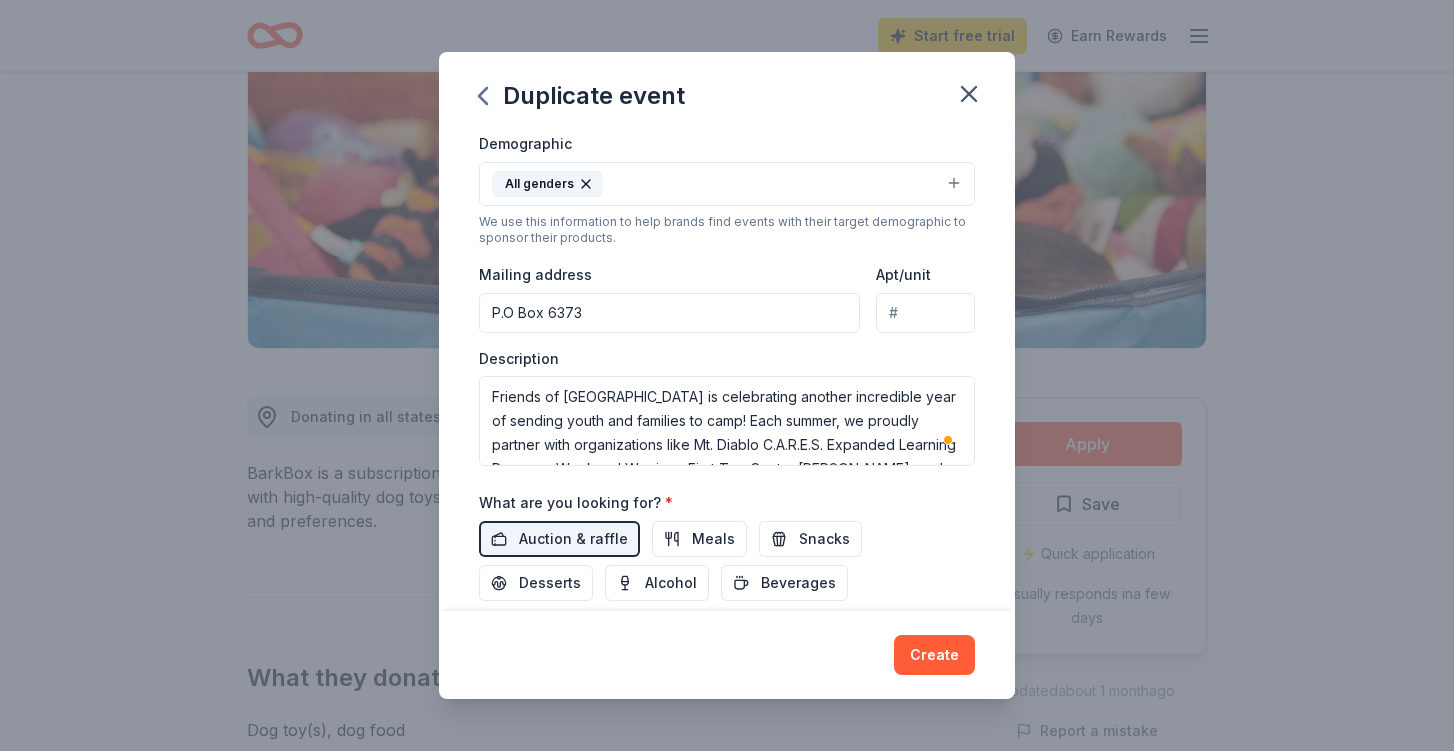 click on "P.O Box 6373" at bounding box center (669, 313) 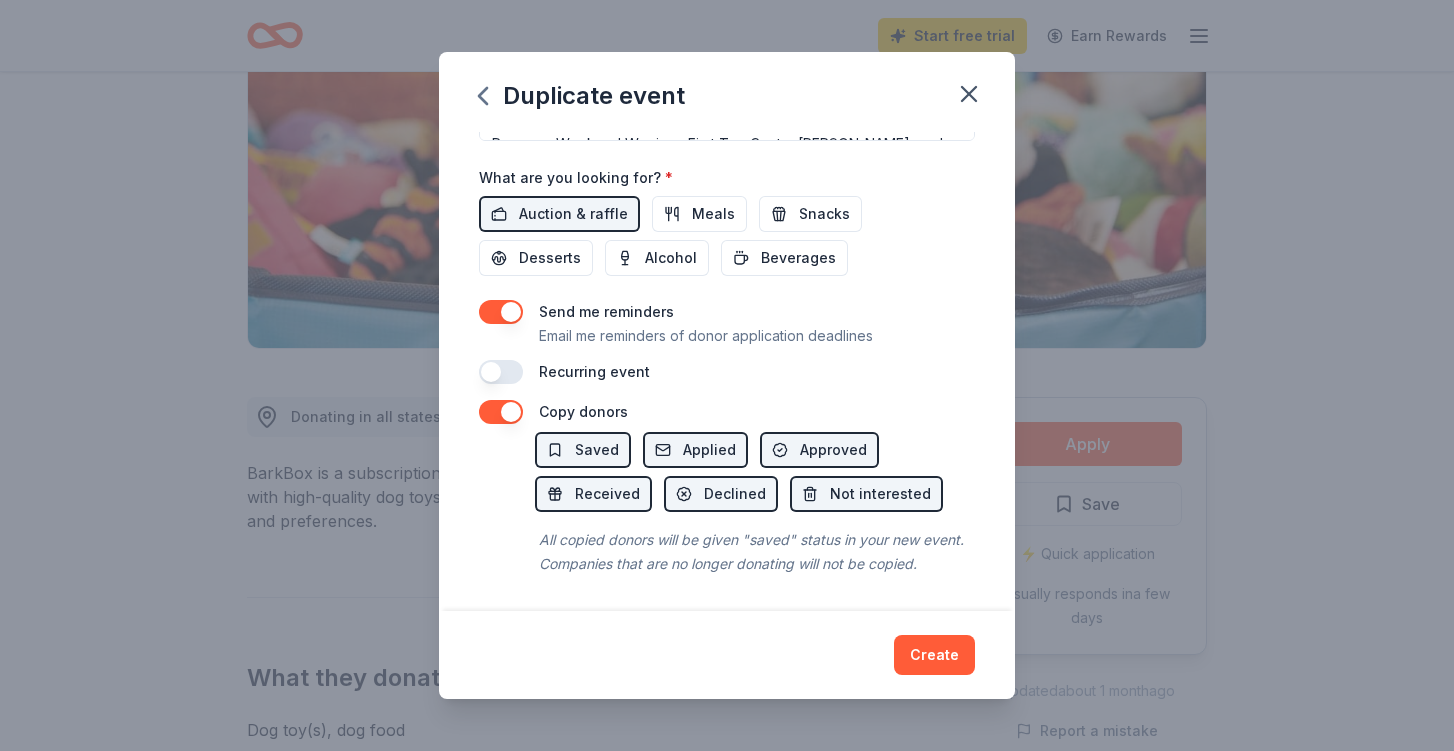 scroll, scrollTop: 0, scrollLeft: 0, axis: both 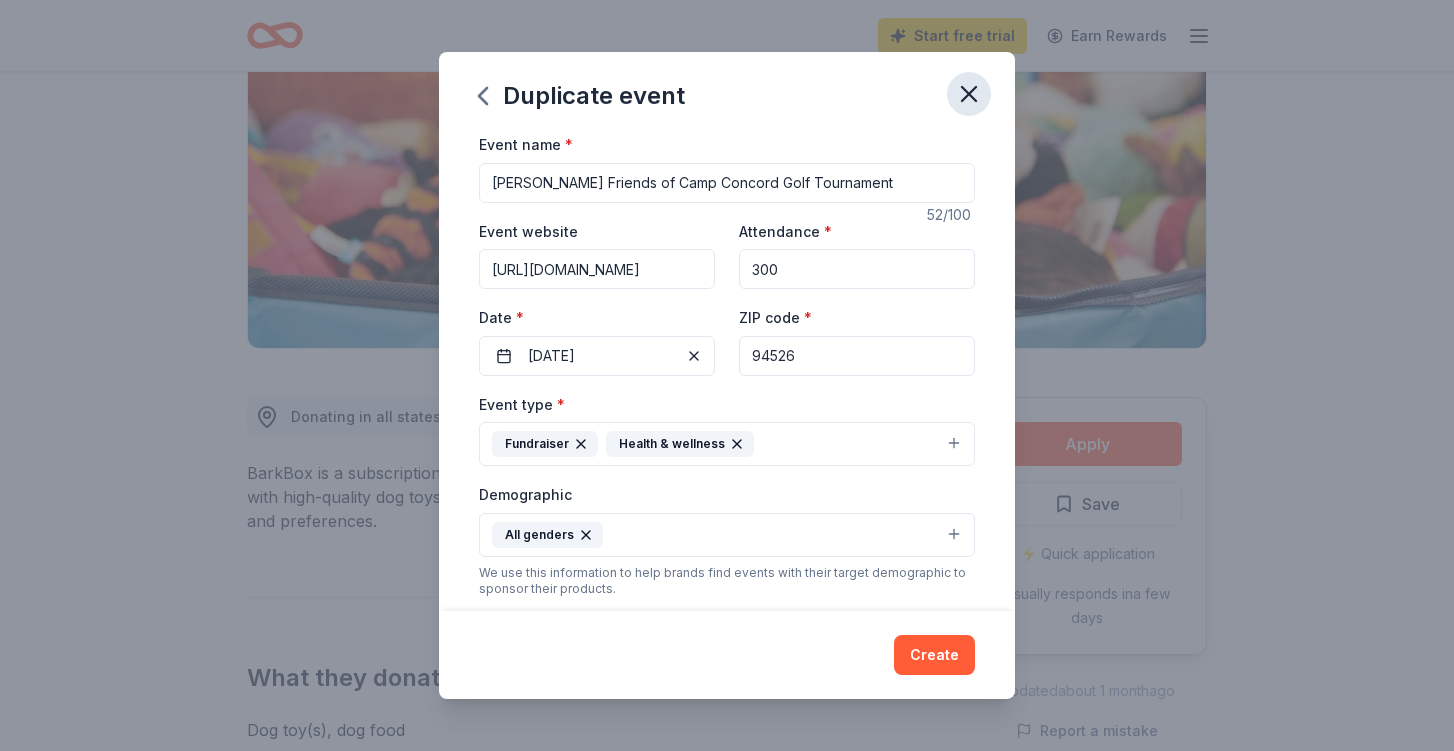 type on "P.O Box 6373 Concord, CA 94524" 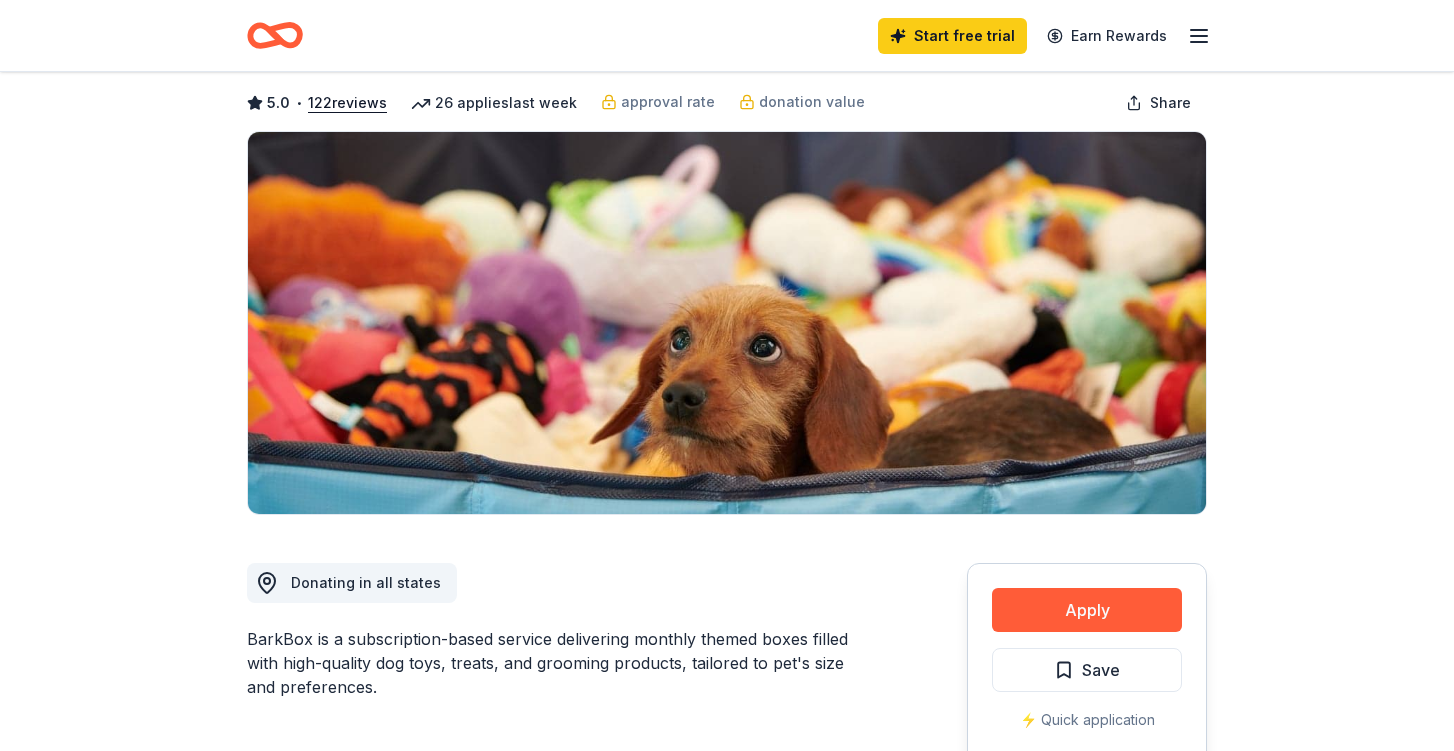 scroll, scrollTop: 0, scrollLeft: 0, axis: both 